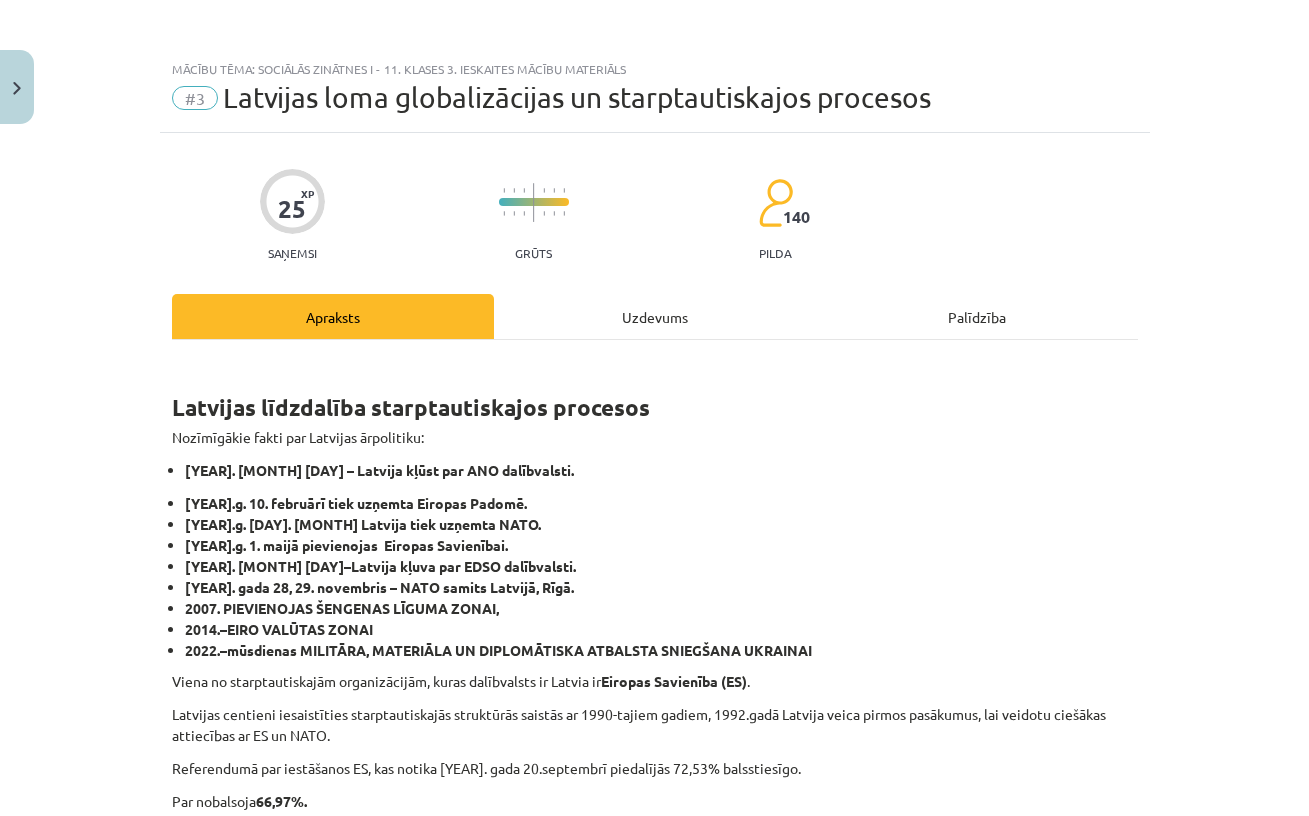 scroll, scrollTop: 134, scrollLeft: 0, axis: vertical 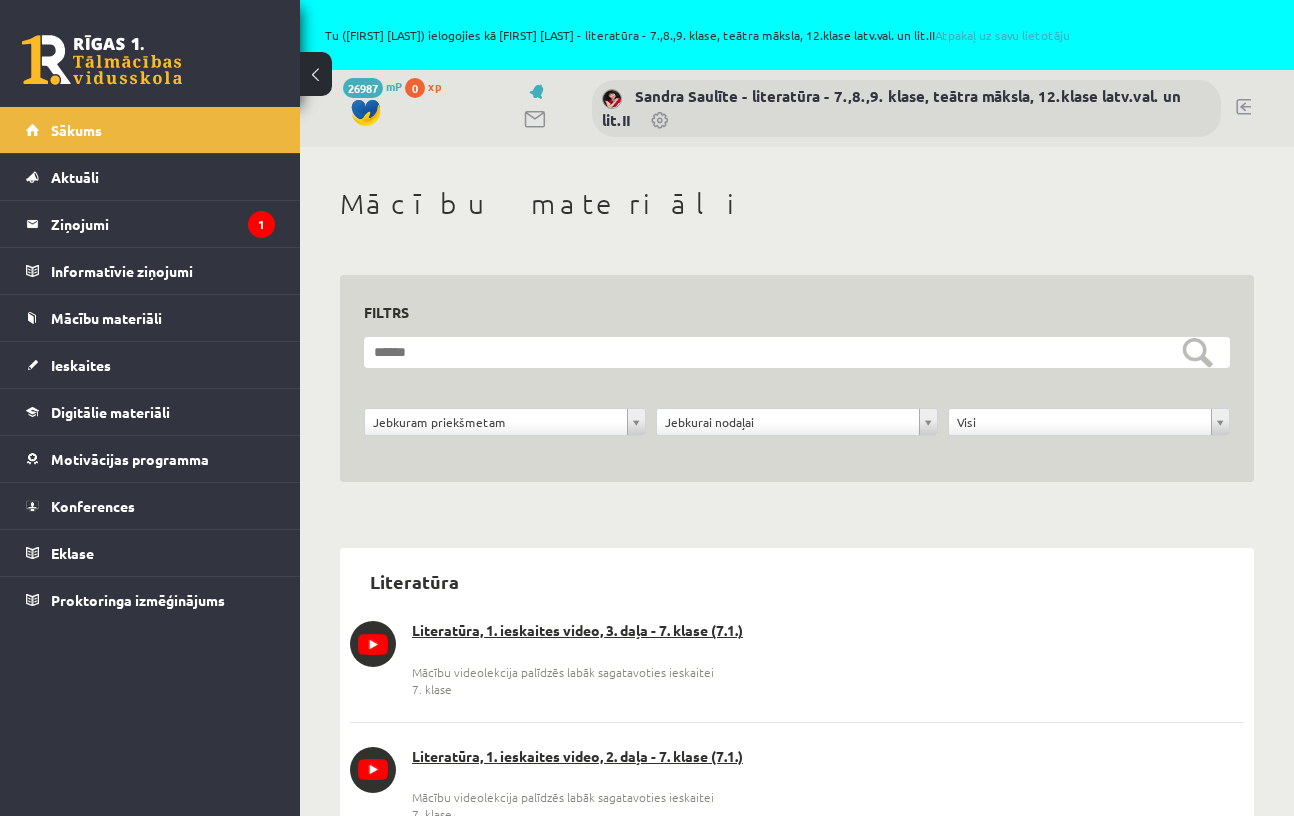 click on "Tu (Olga Zemniece) ielogojies kā Sandra Saulīte - literatūra - 7.,8.,9. klase, teātra māksla, 12.klase latv.val. un lit.II
Atpakaļ uz savu lietotāju" at bounding box center (697, 35) 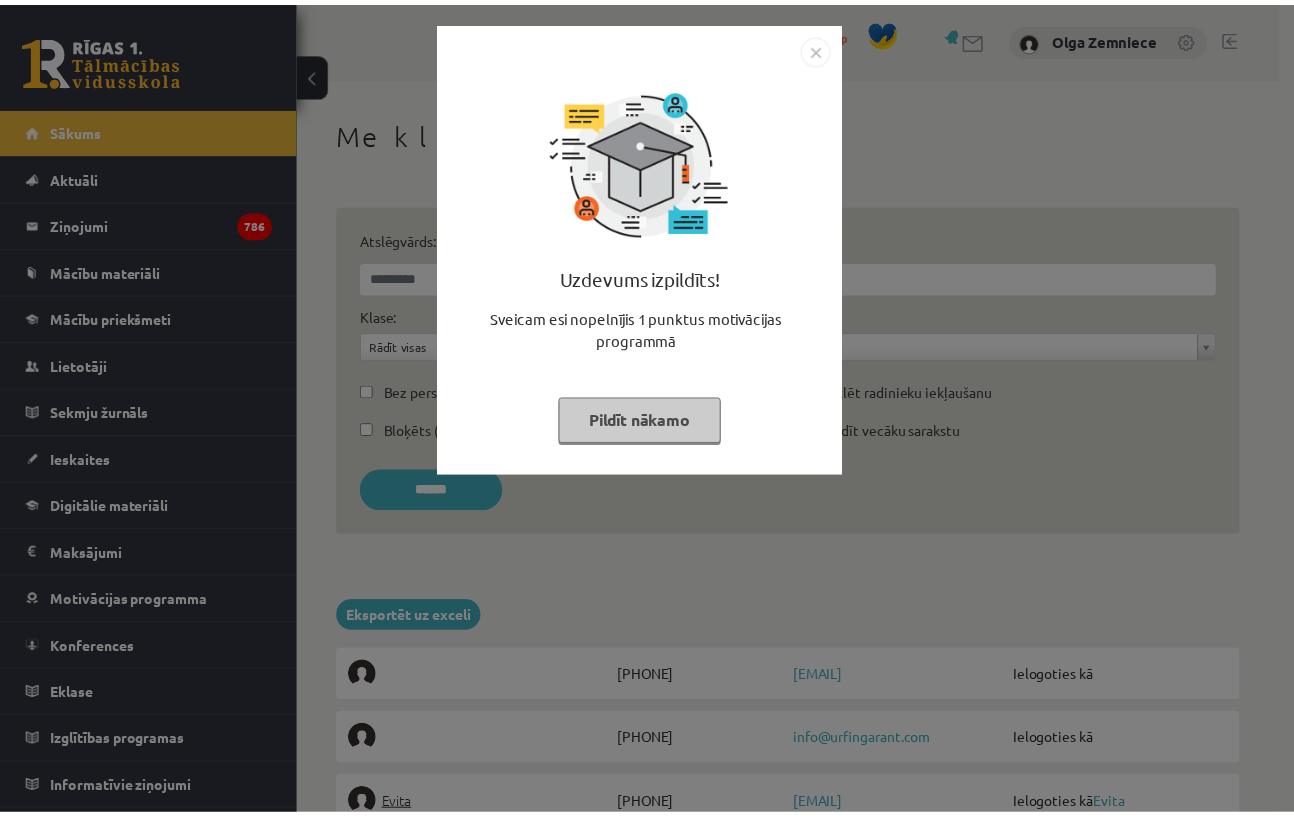 scroll, scrollTop: 0, scrollLeft: 0, axis: both 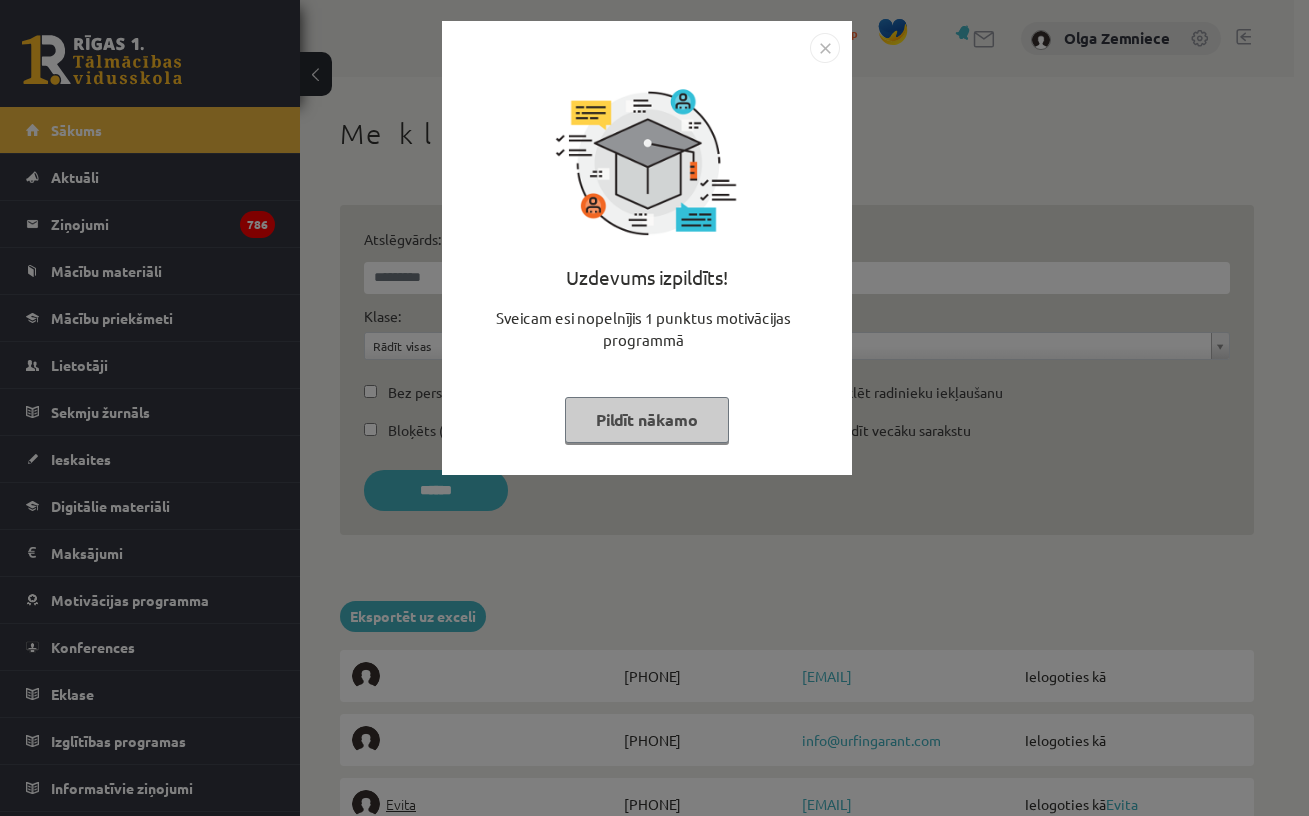 click on "Pildīt nākamo" at bounding box center [647, 420] 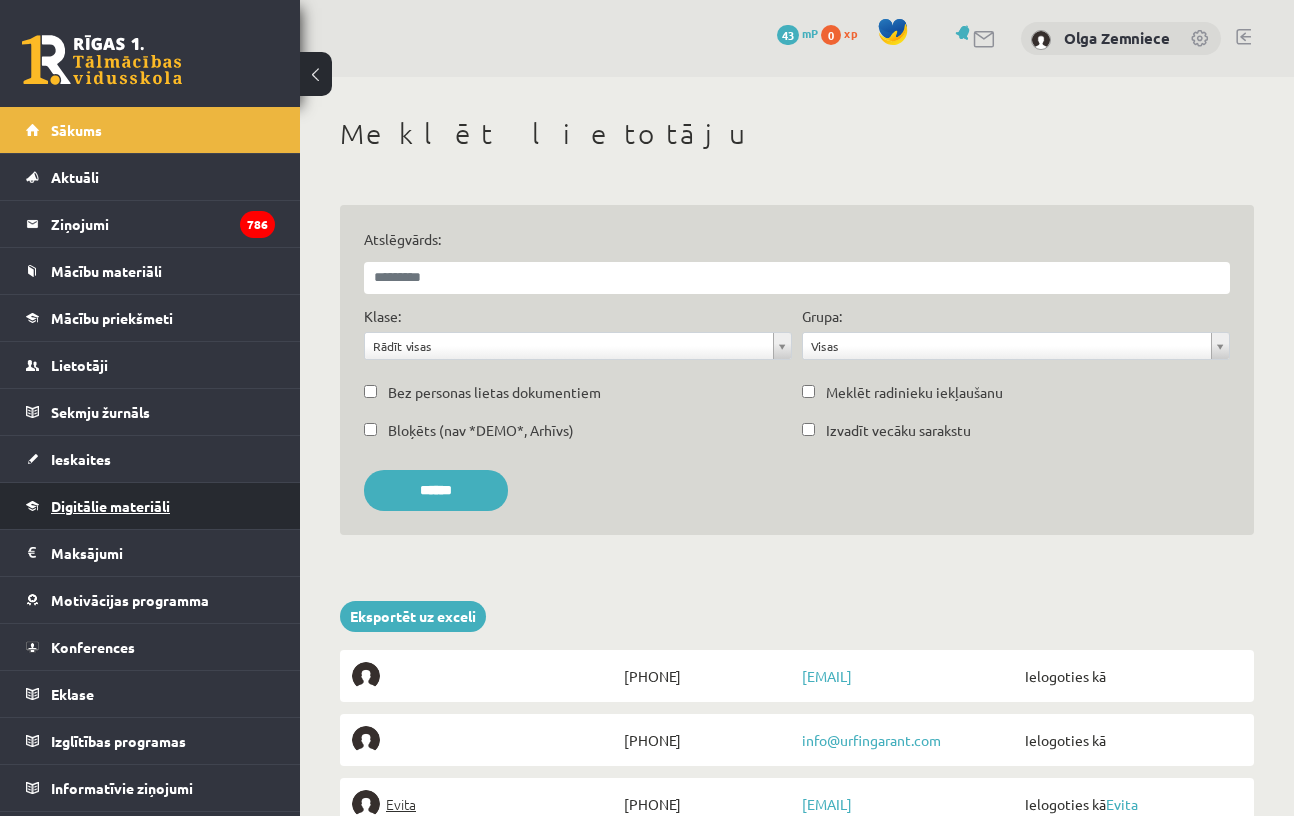 click on "Digitālie materiāli" at bounding box center (110, 506) 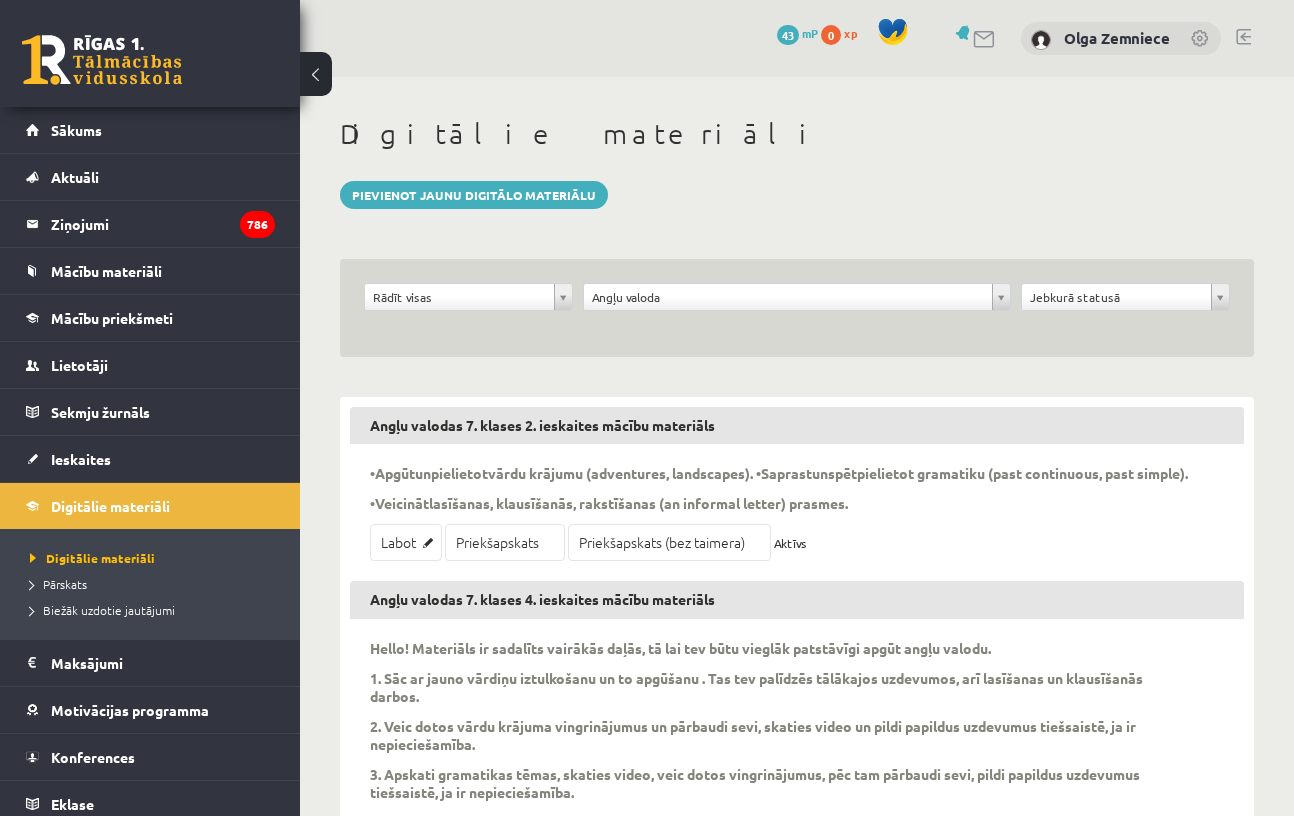 drag, startPoint x: 488, startPoint y: 289, endPoint x: 480, endPoint y: 301, distance: 14.422205 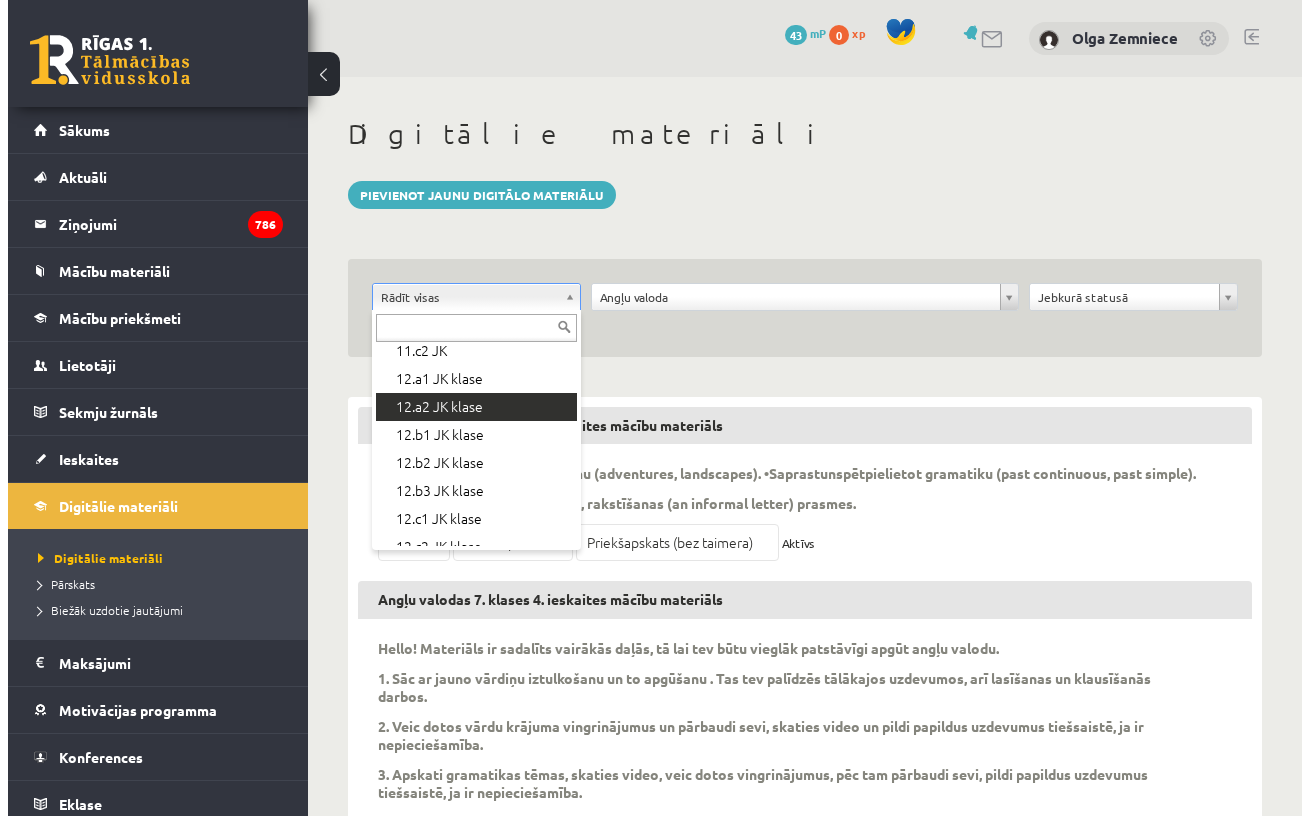 scroll, scrollTop: 668, scrollLeft: 0, axis: vertical 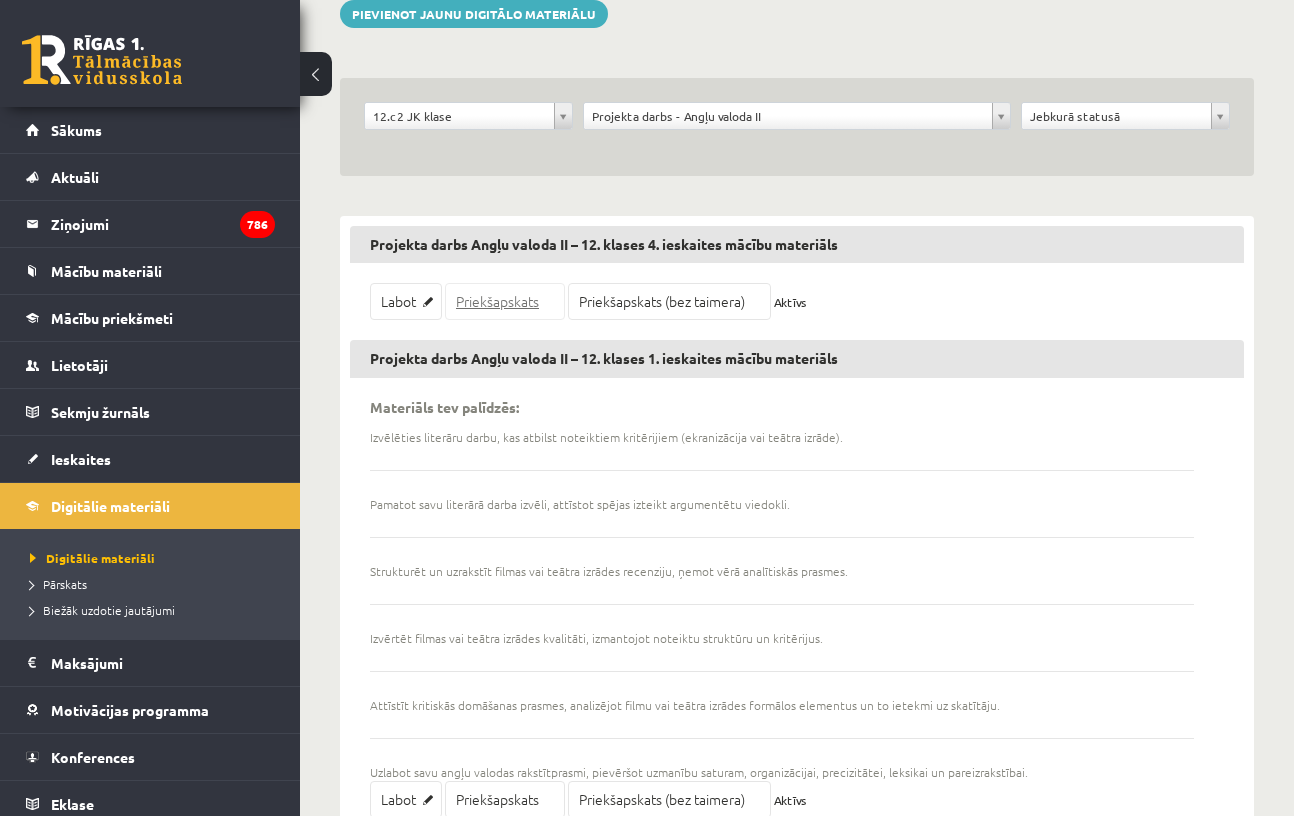 click on "Priekšapskats" at bounding box center (505, 301) 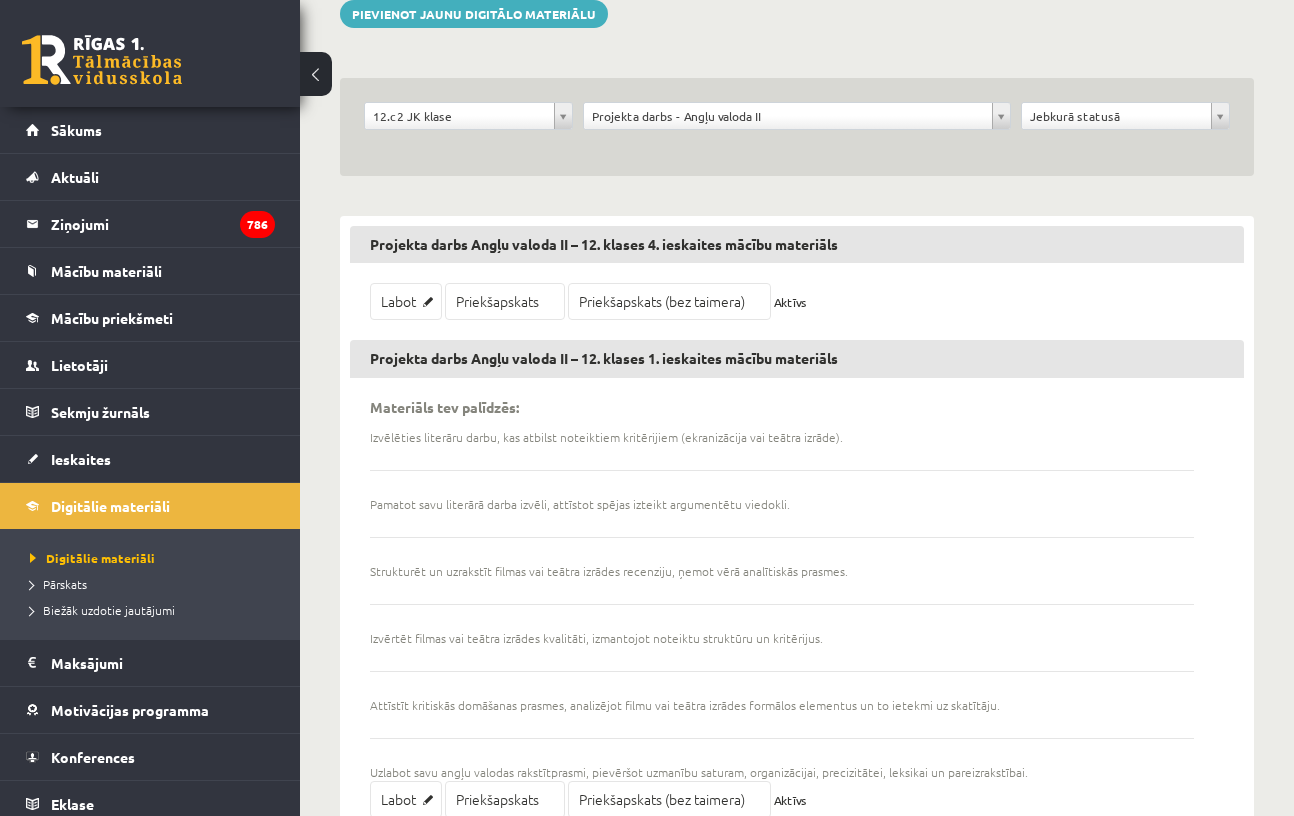 scroll, scrollTop: 612, scrollLeft: 0, axis: vertical 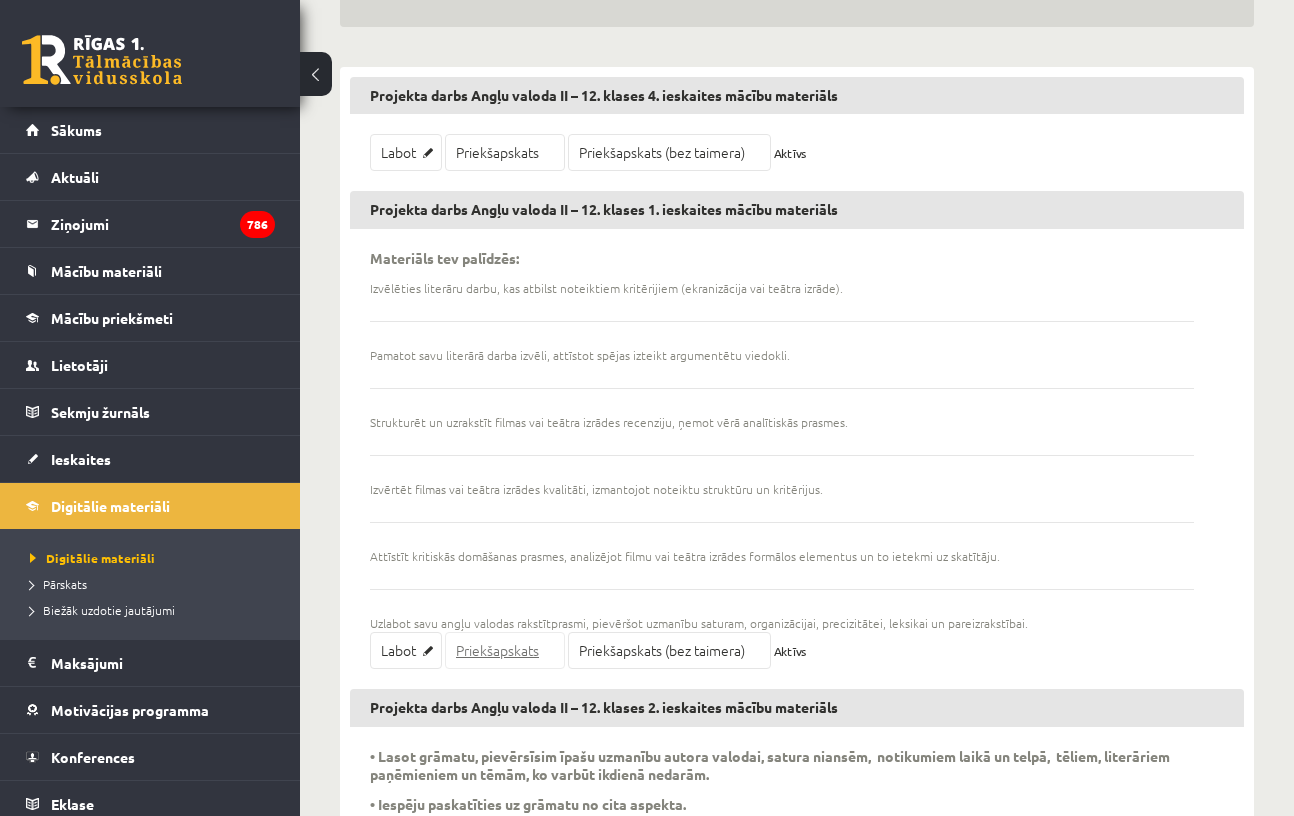click on "Priekšapskats" at bounding box center [505, 650] 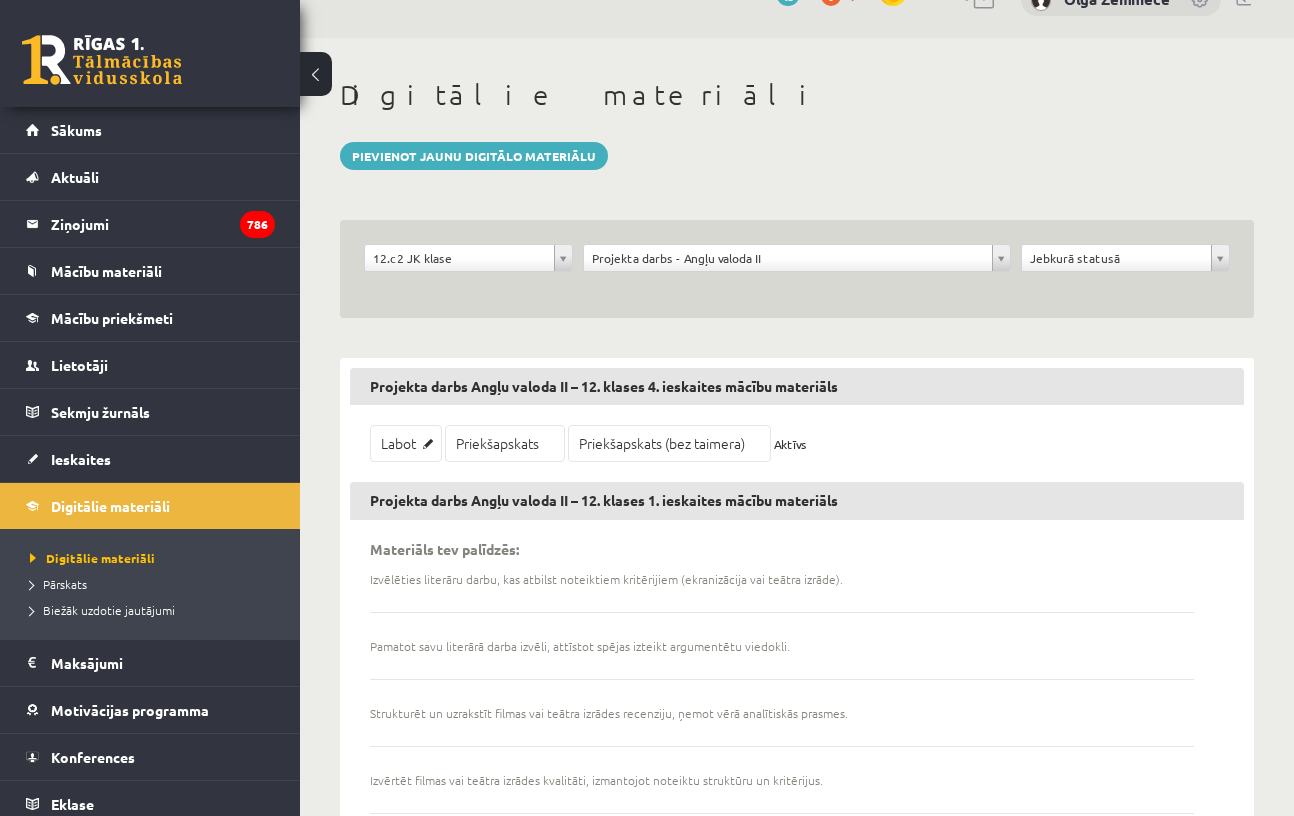scroll, scrollTop: 0, scrollLeft: 0, axis: both 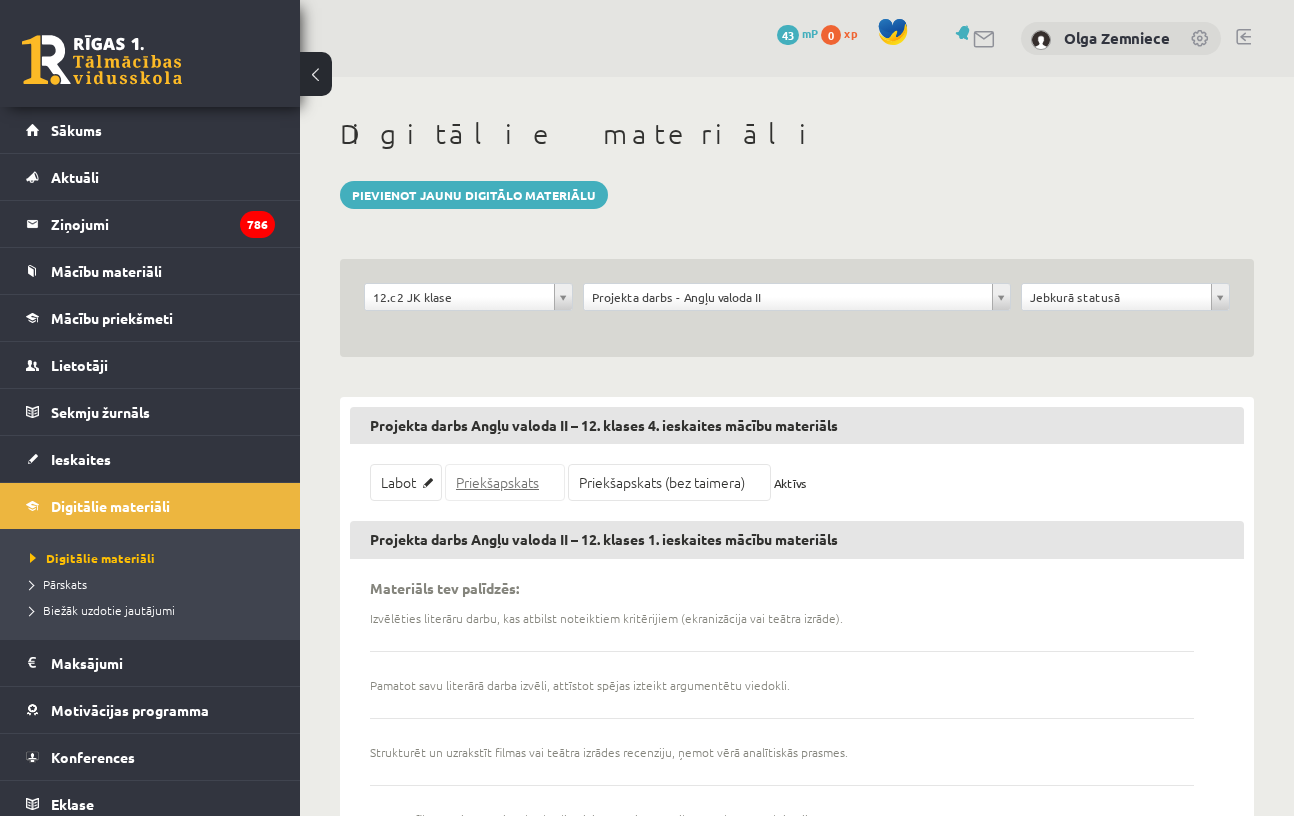 click on "Priekšapskats" at bounding box center (505, 482) 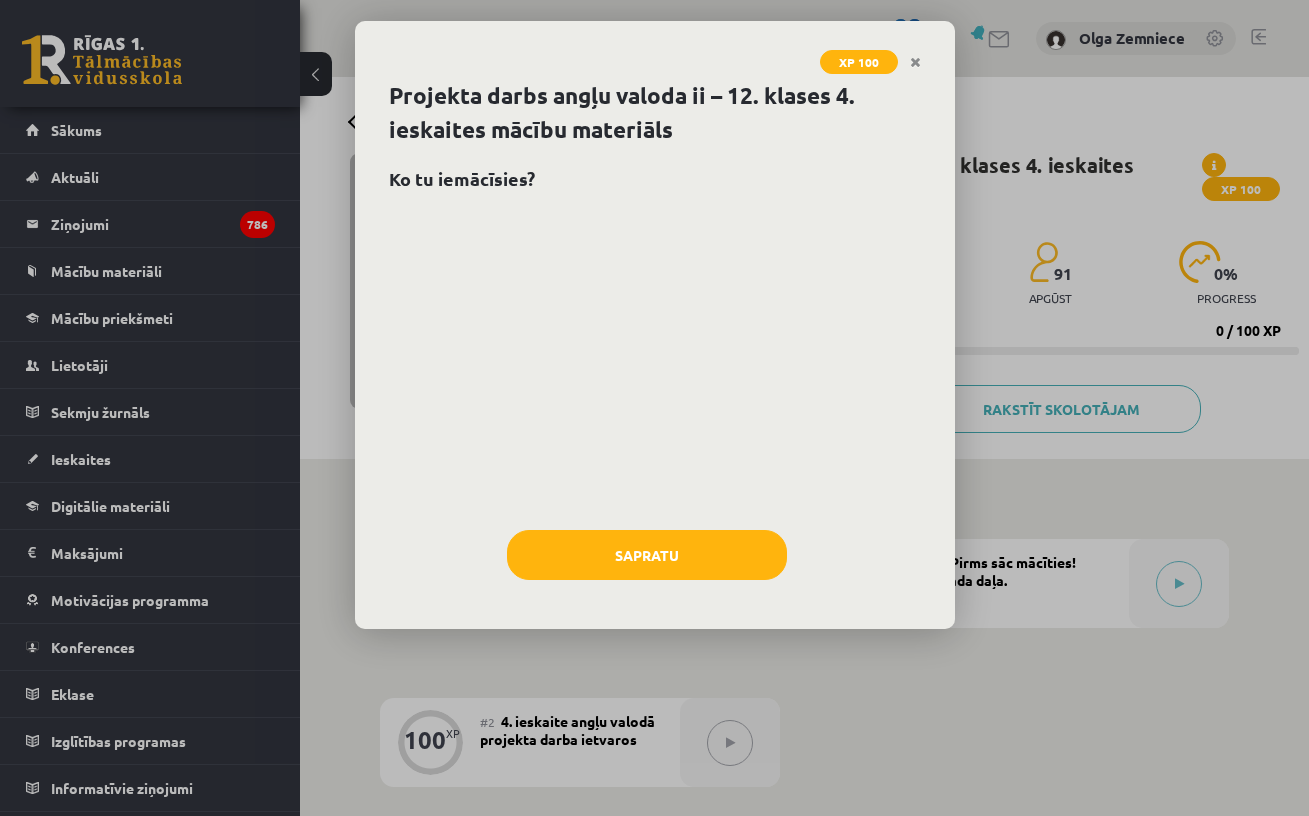 scroll, scrollTop: 0, scrollLeft: 0, axis: both 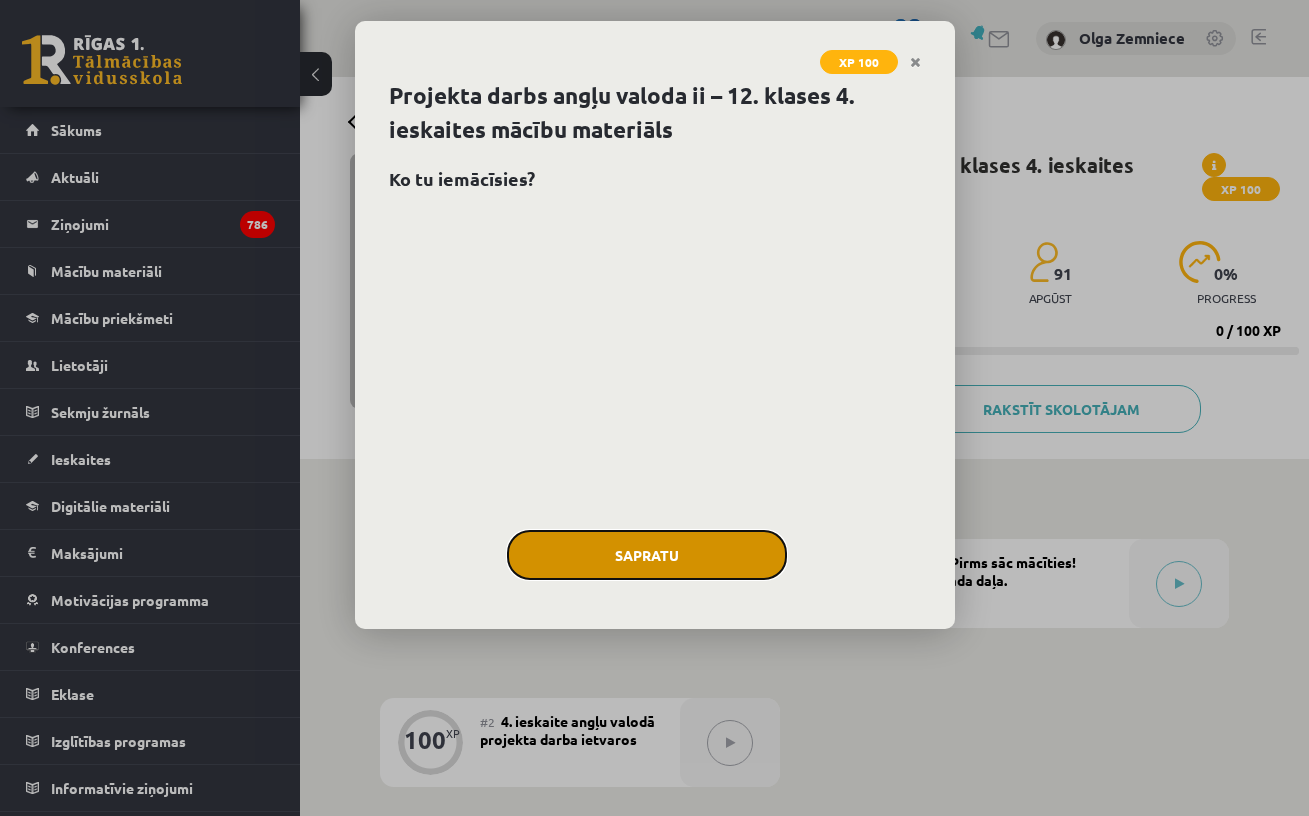 click on "Sapratu" 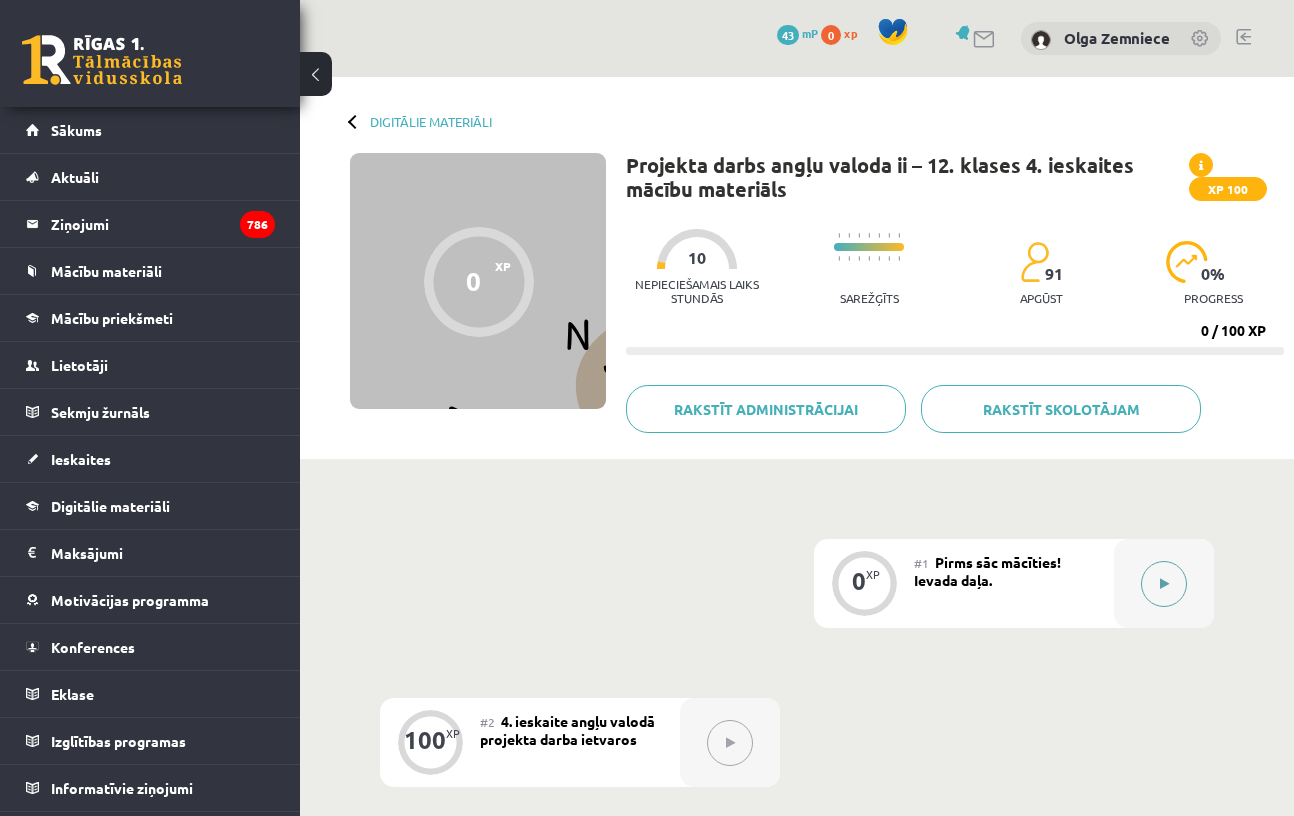 click 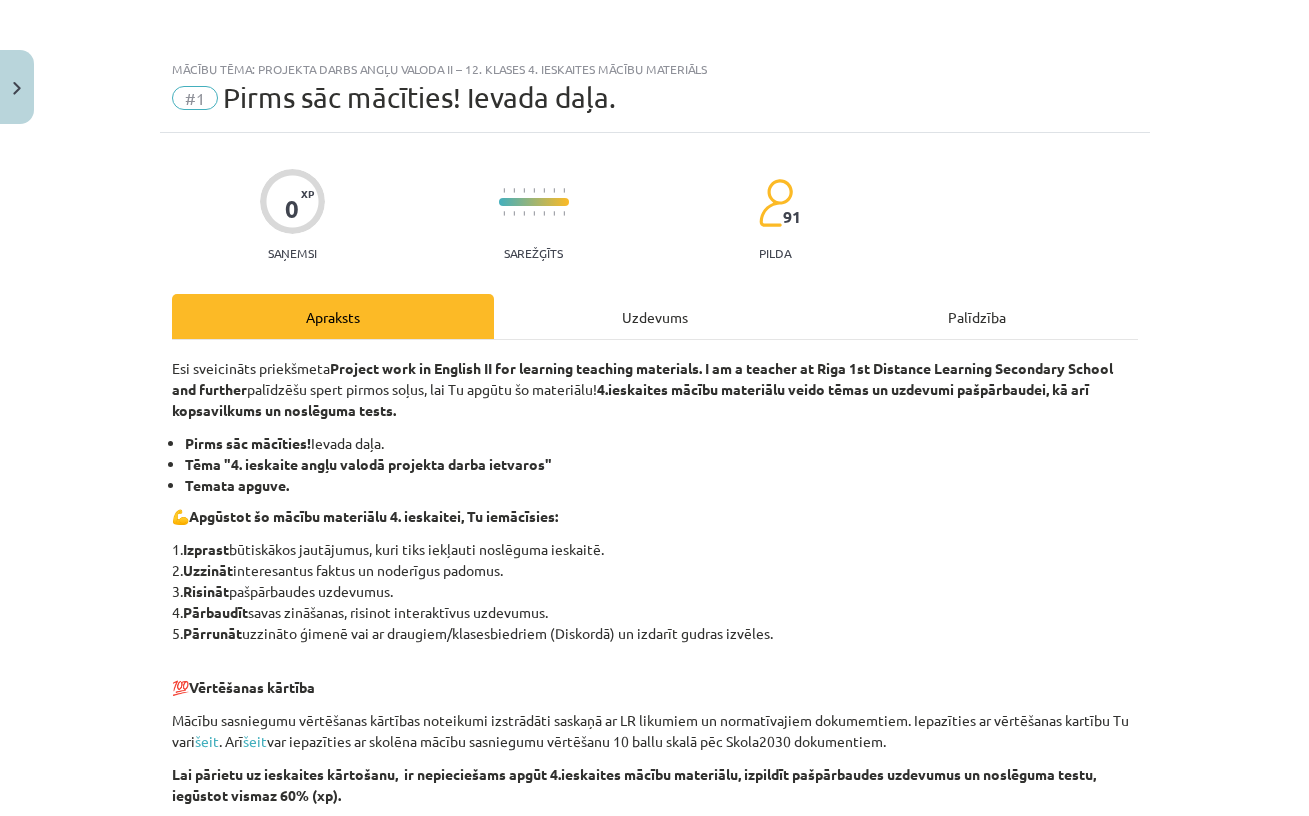 click on "Uzdevums" 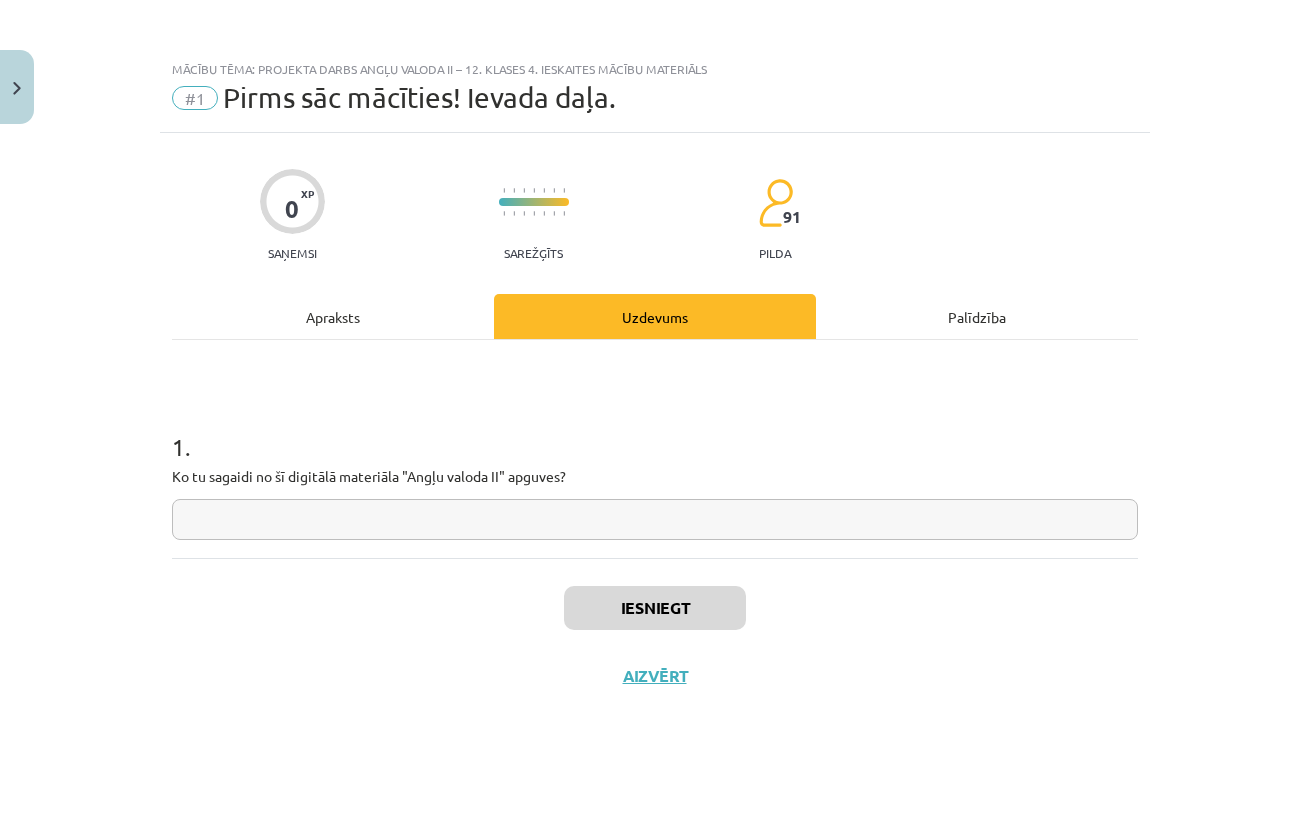 click 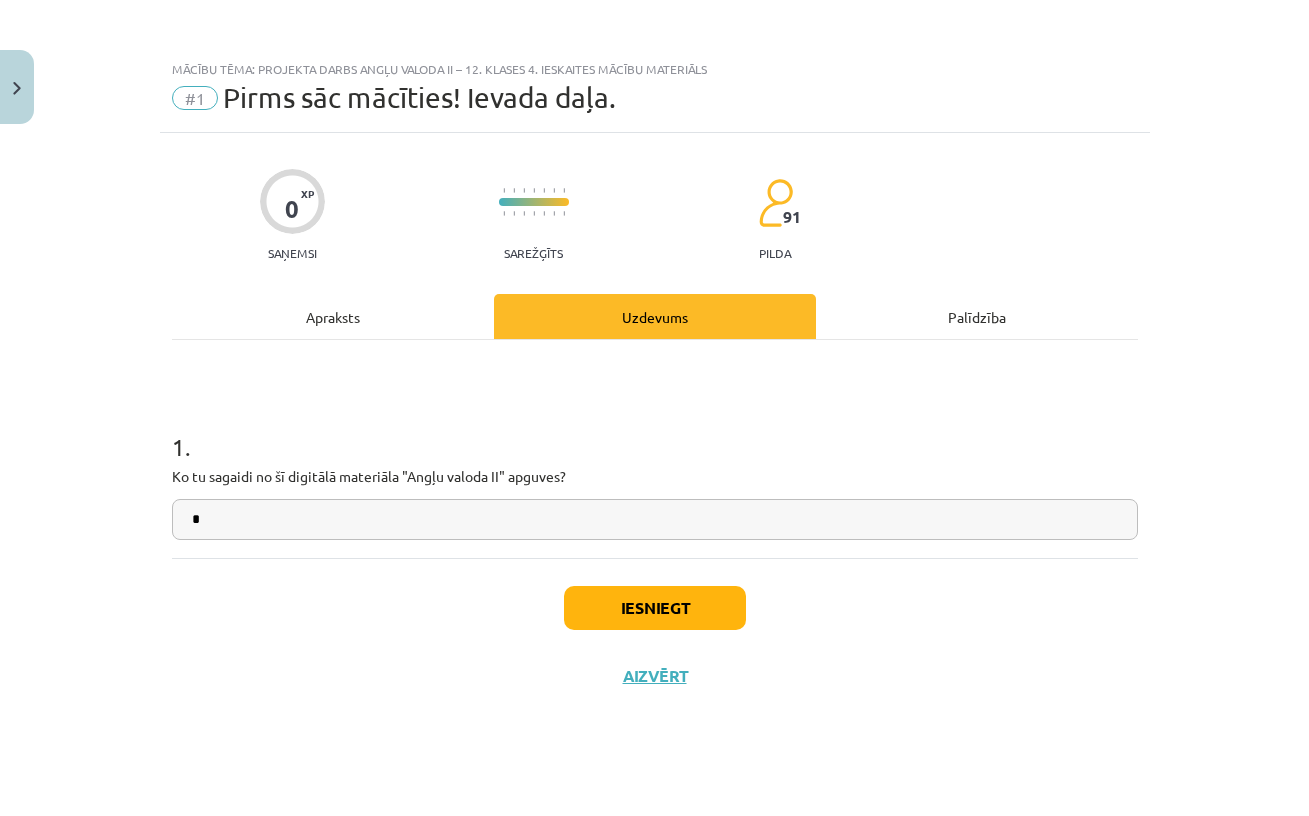 type on "*" 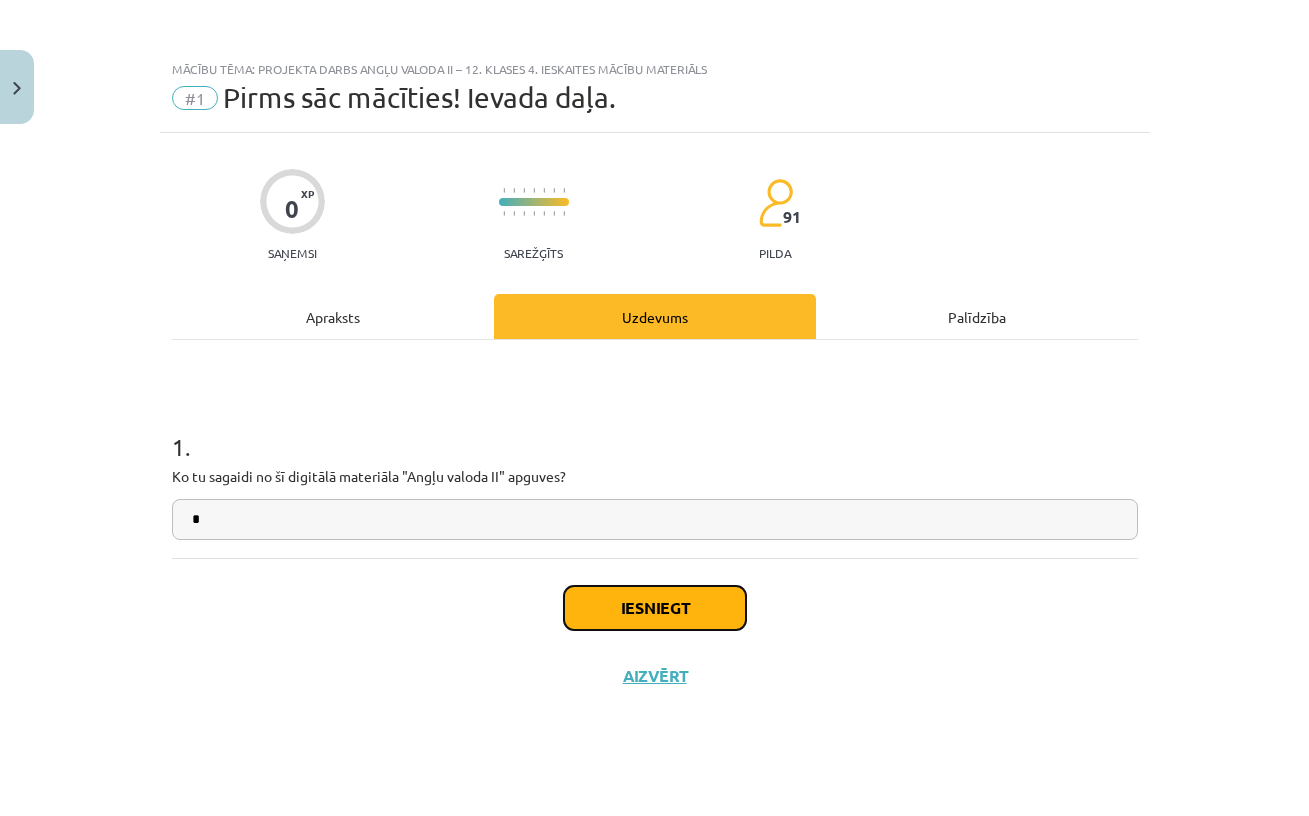 click on "Iesniegt" 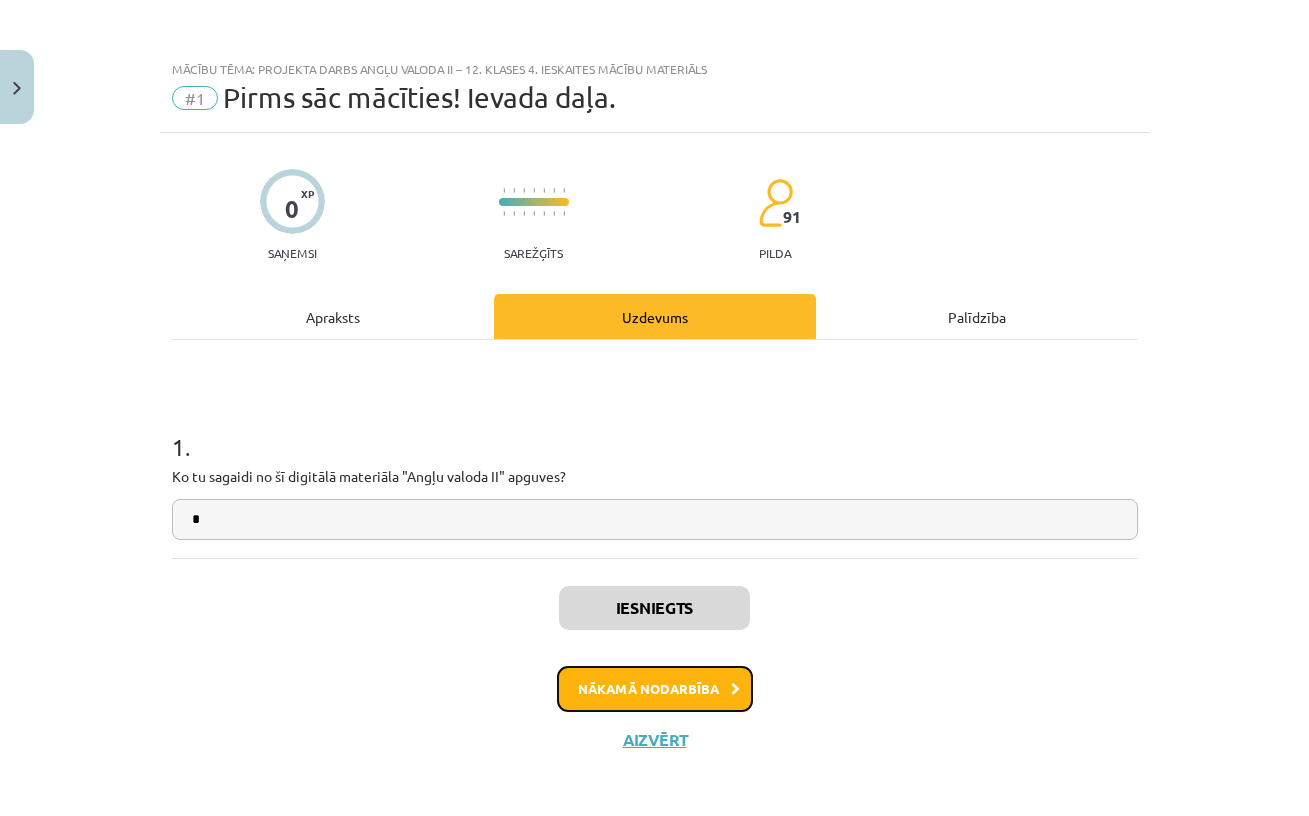 click on "Nākamā nodarbība" 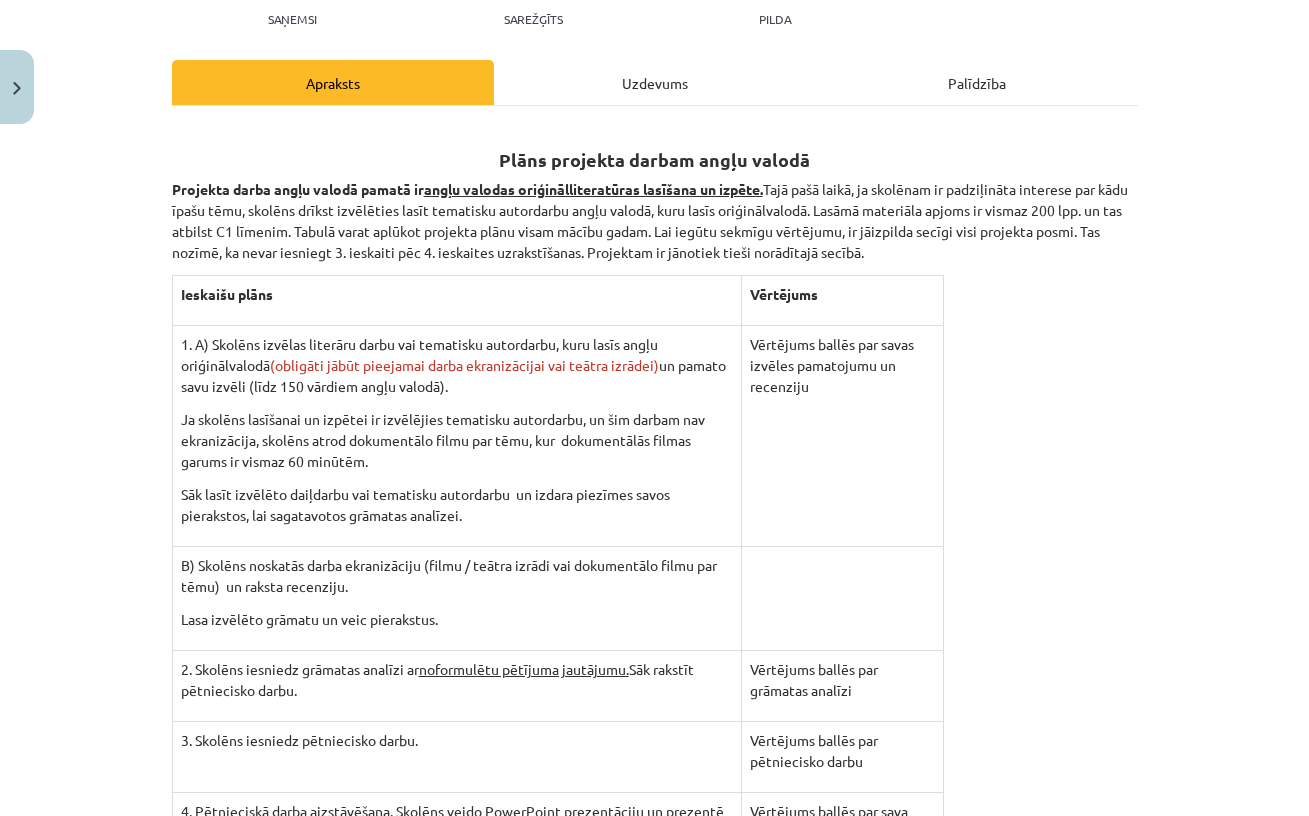 scroll, scrollTop: 0, scrollLeft: 0, axis: both 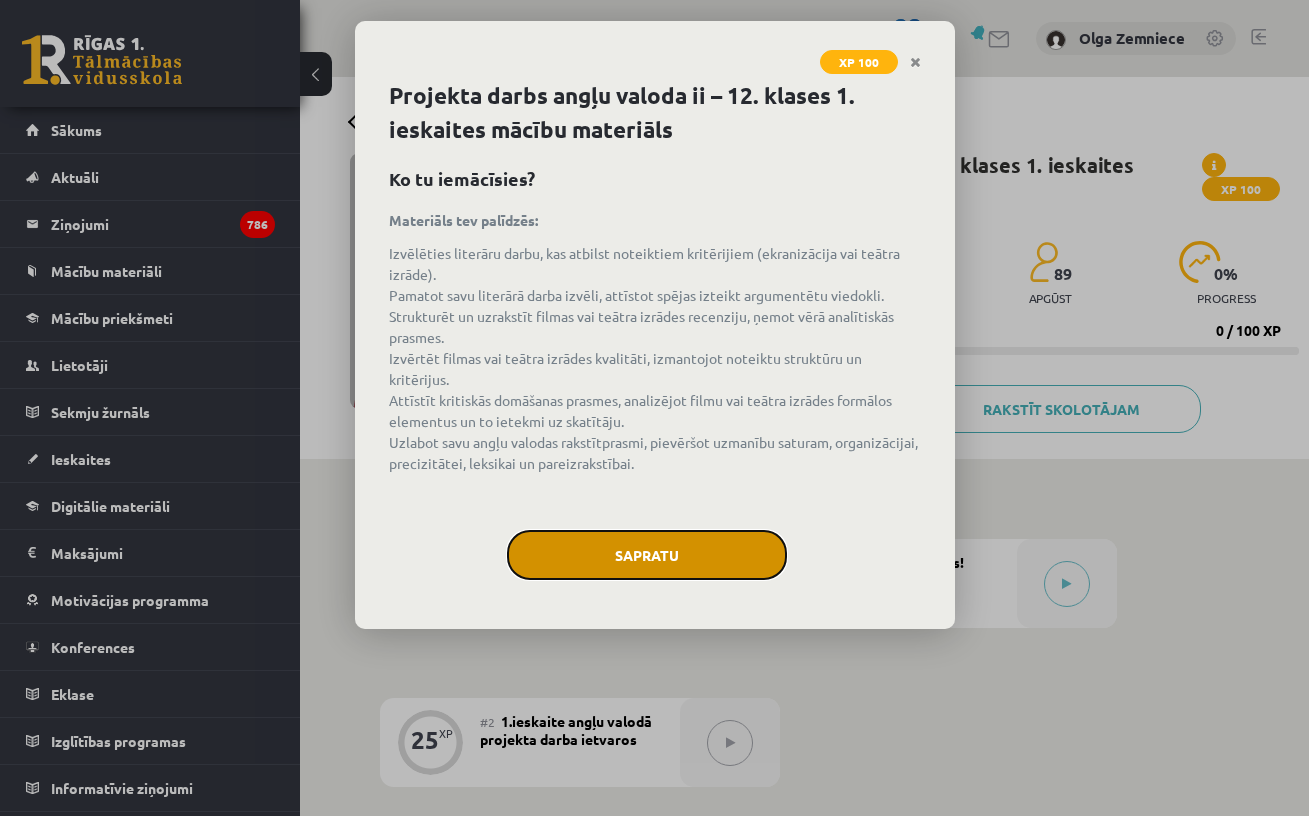 click on "Sapratu" 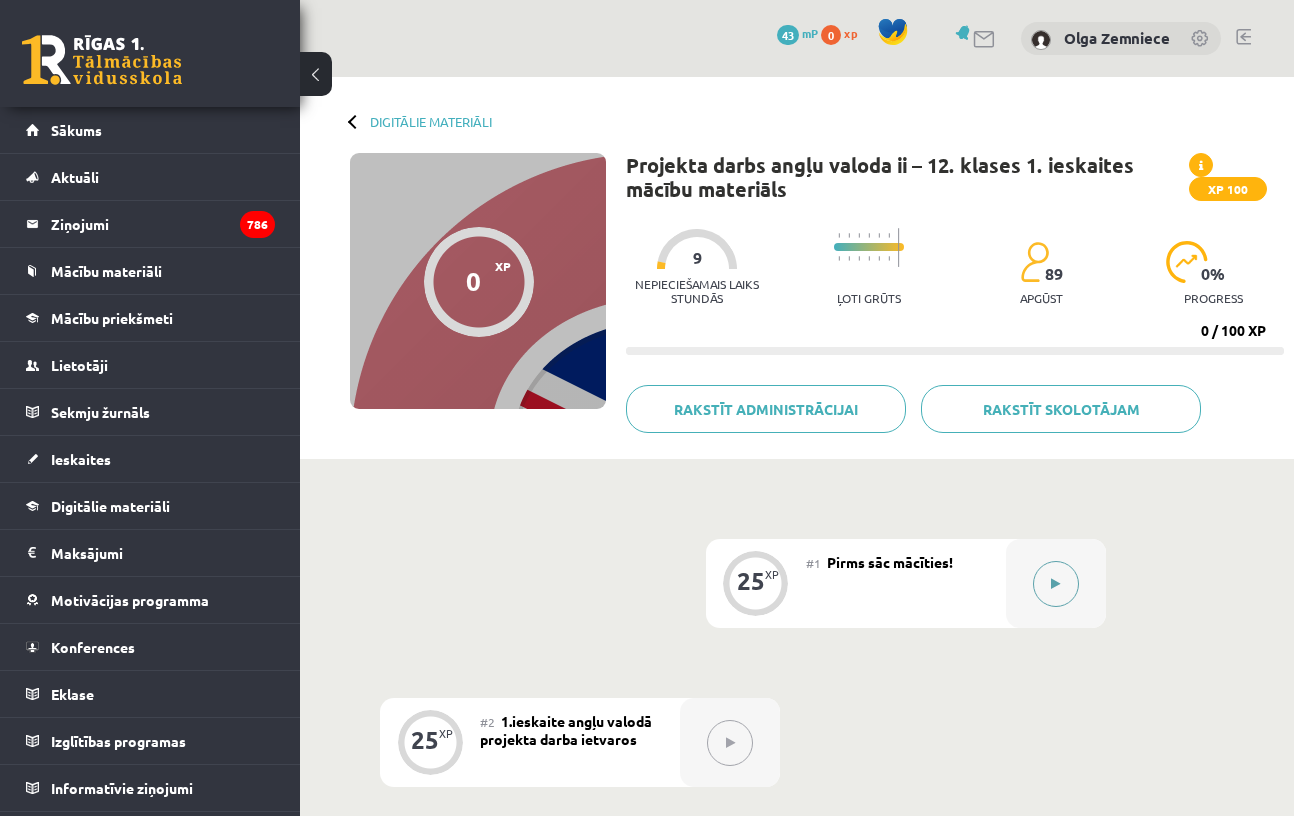click 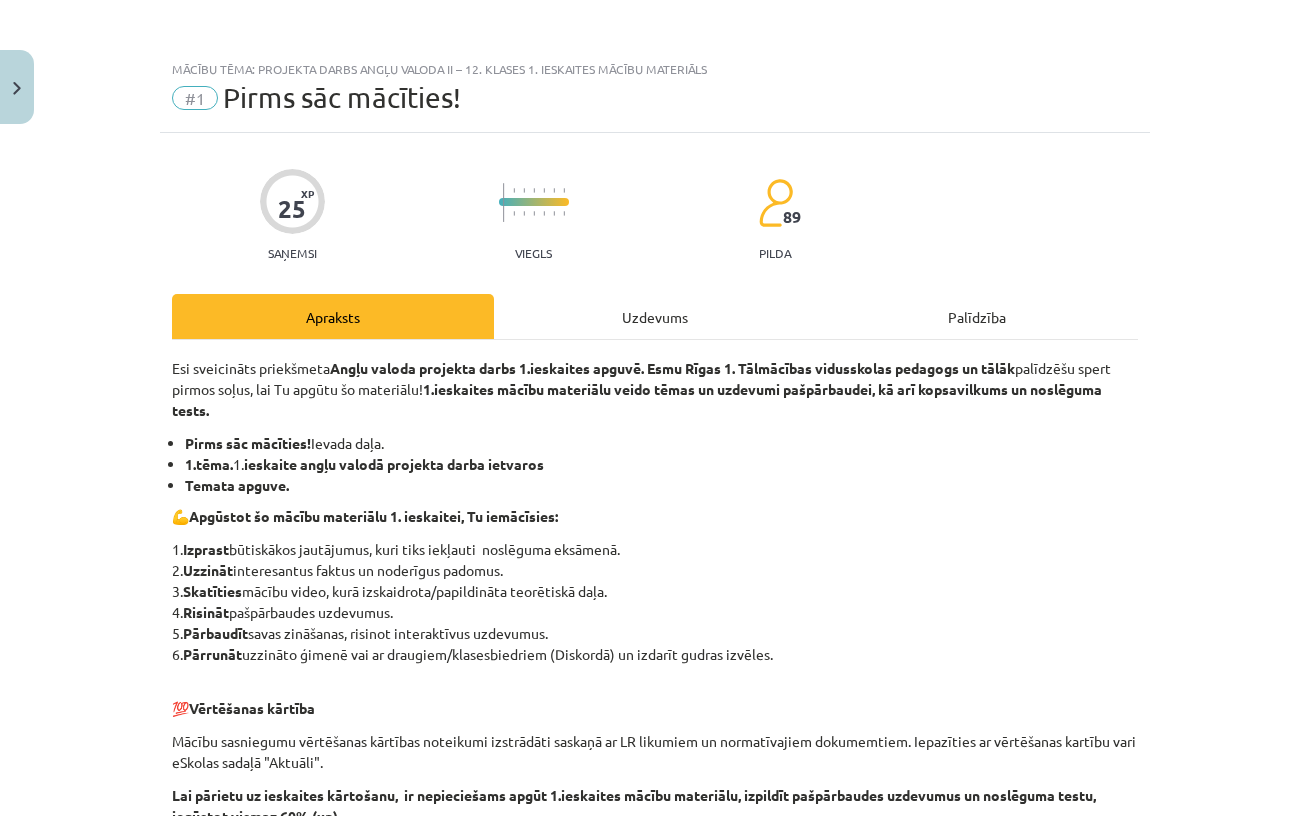 click on "Uzdevums" 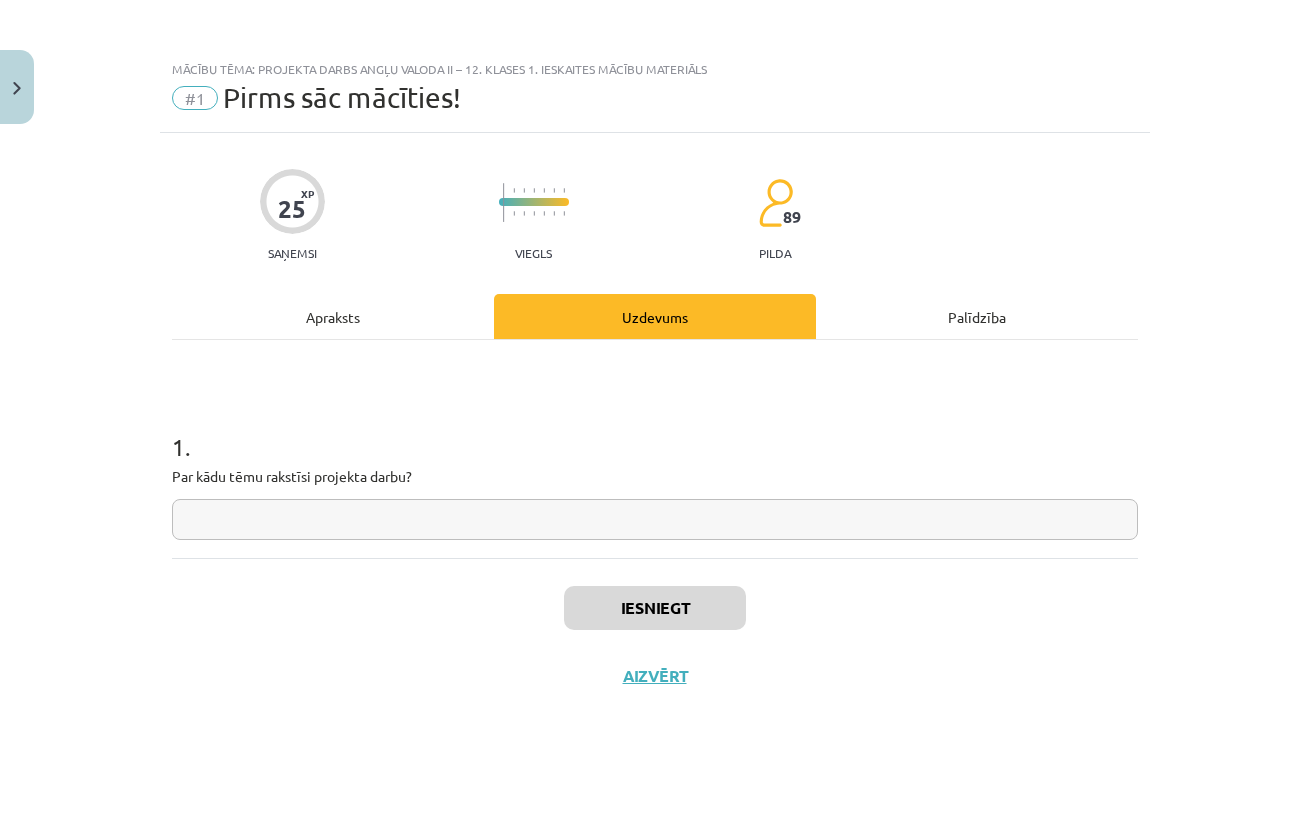 click 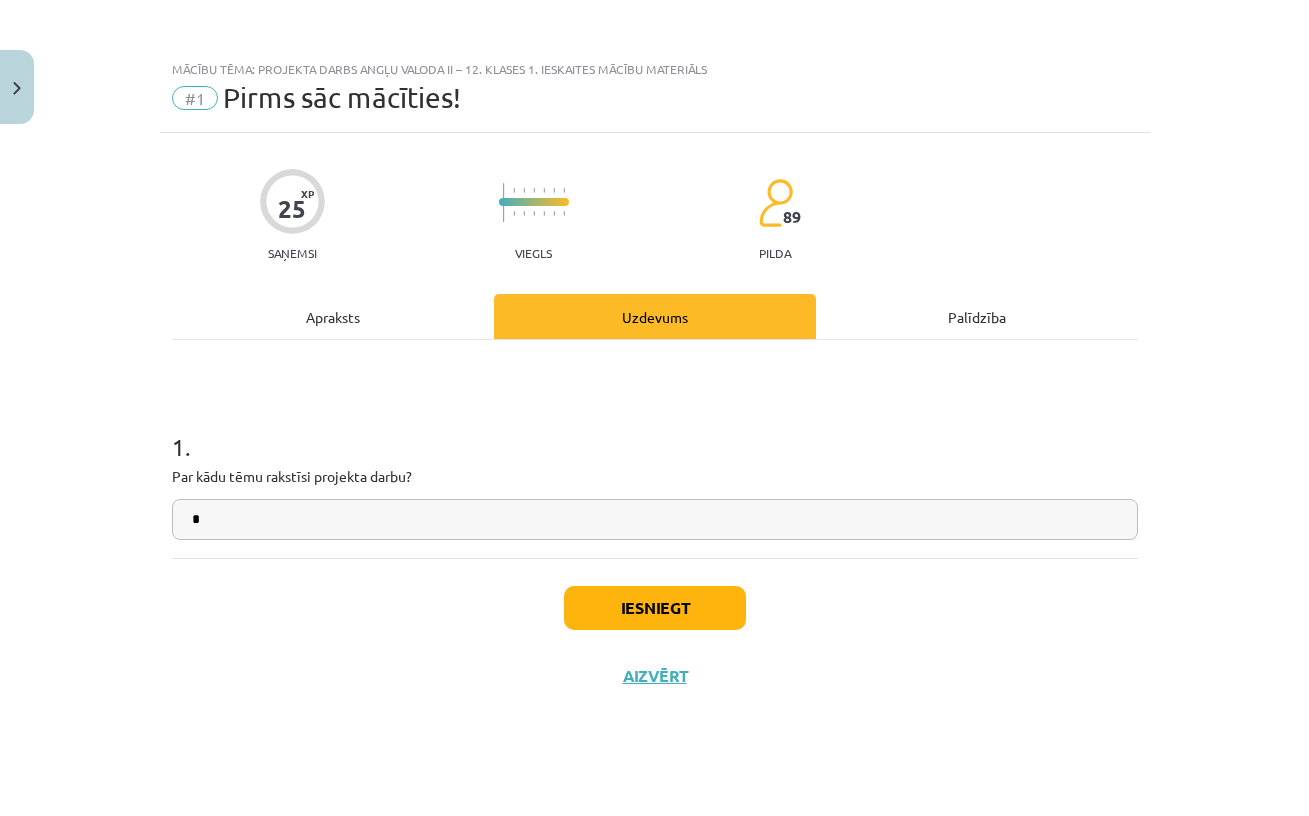 type on "*" 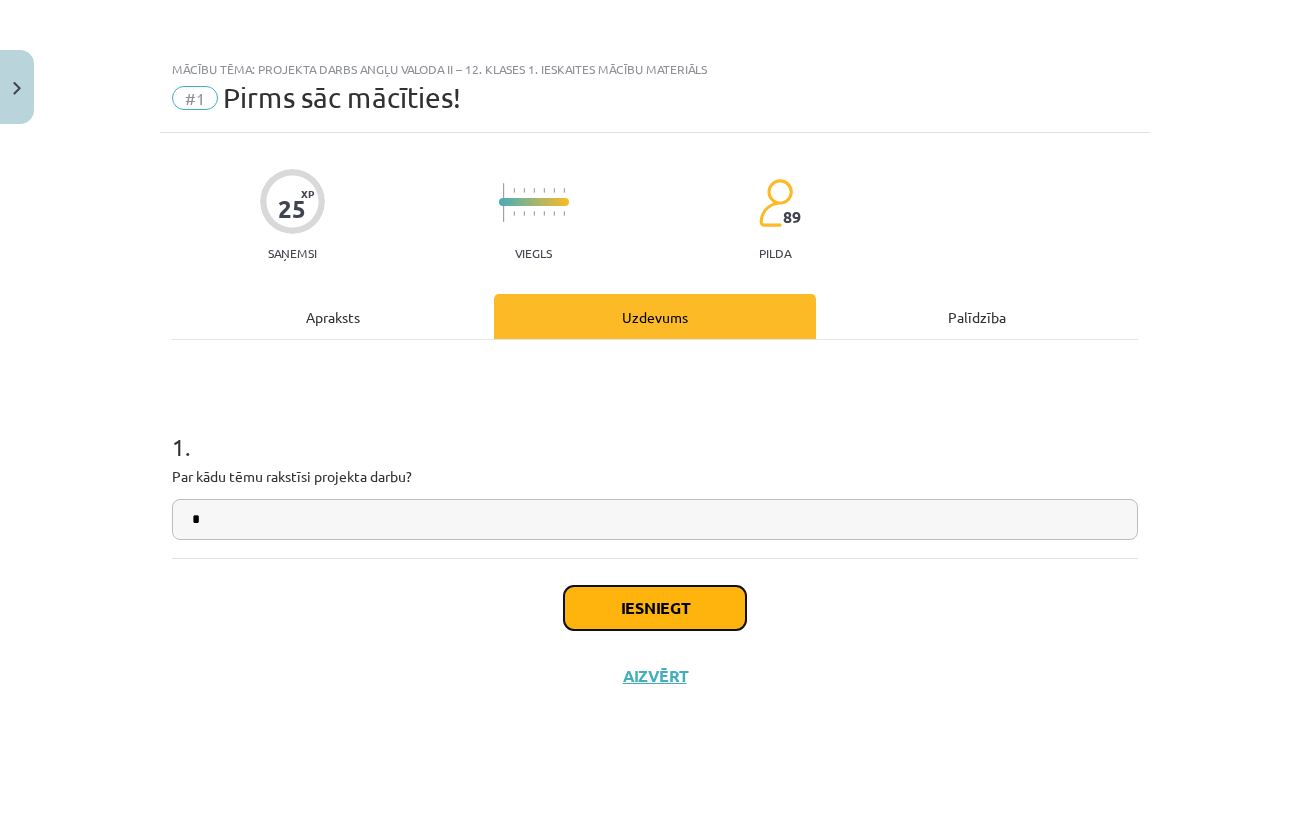 click on "Iesniegt" 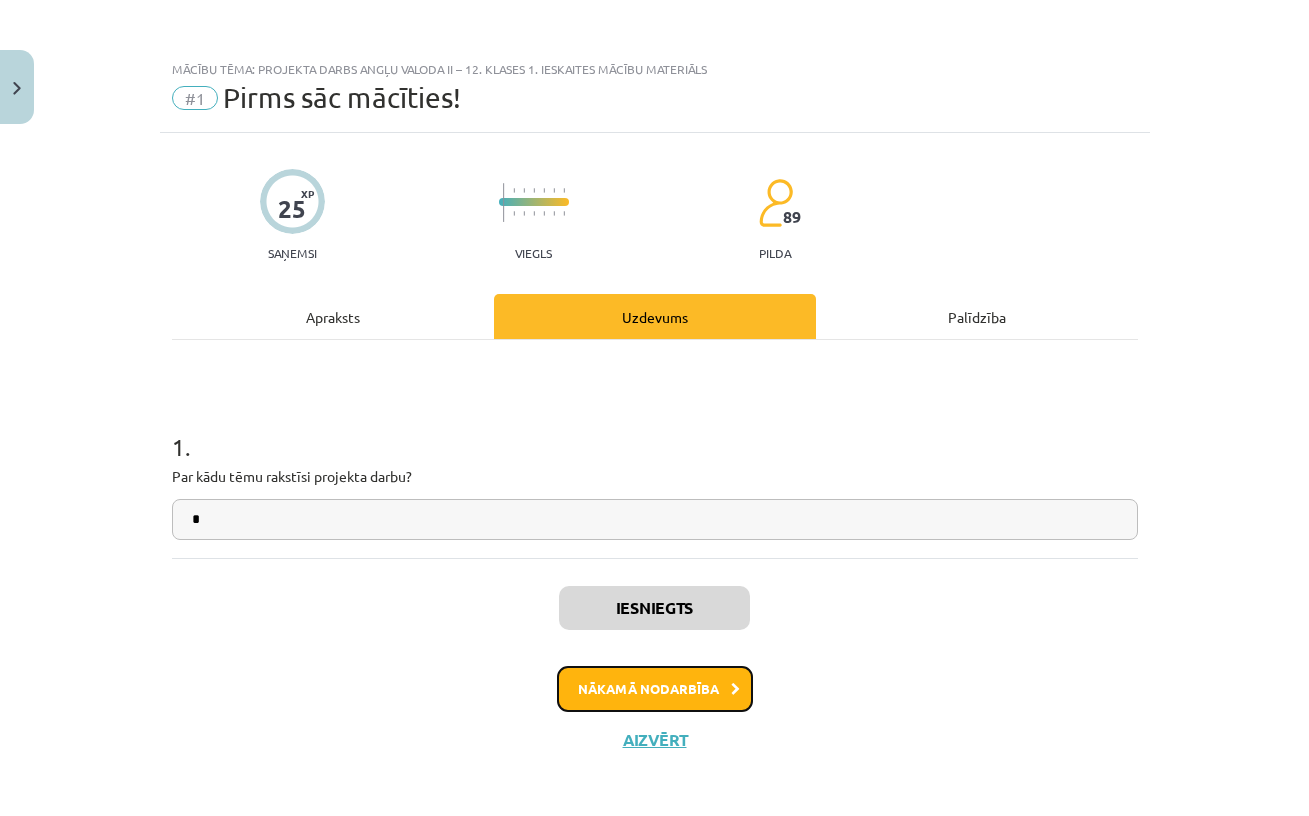 click on "Nākamā nodarbība" 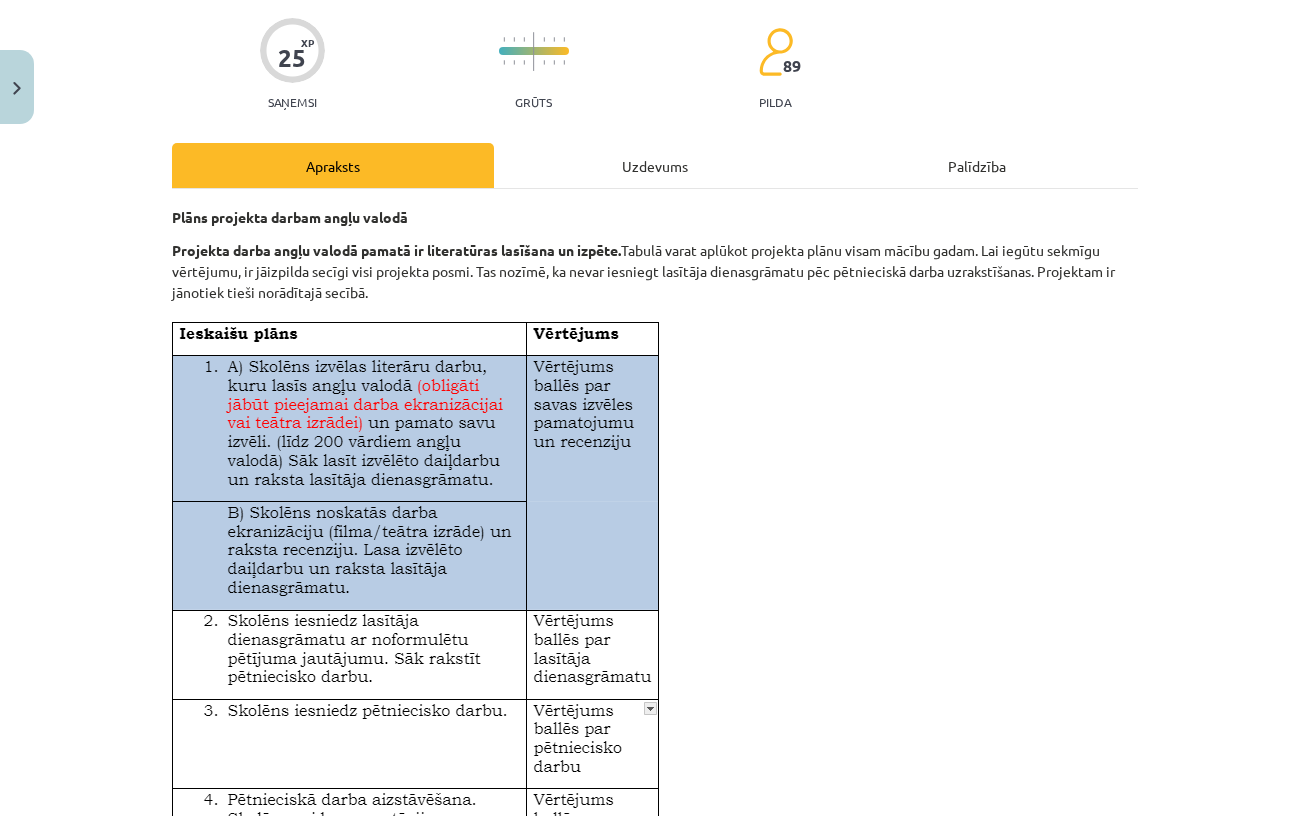 scroll, scrollTop: 0, scrollLeft: 0, axis: both 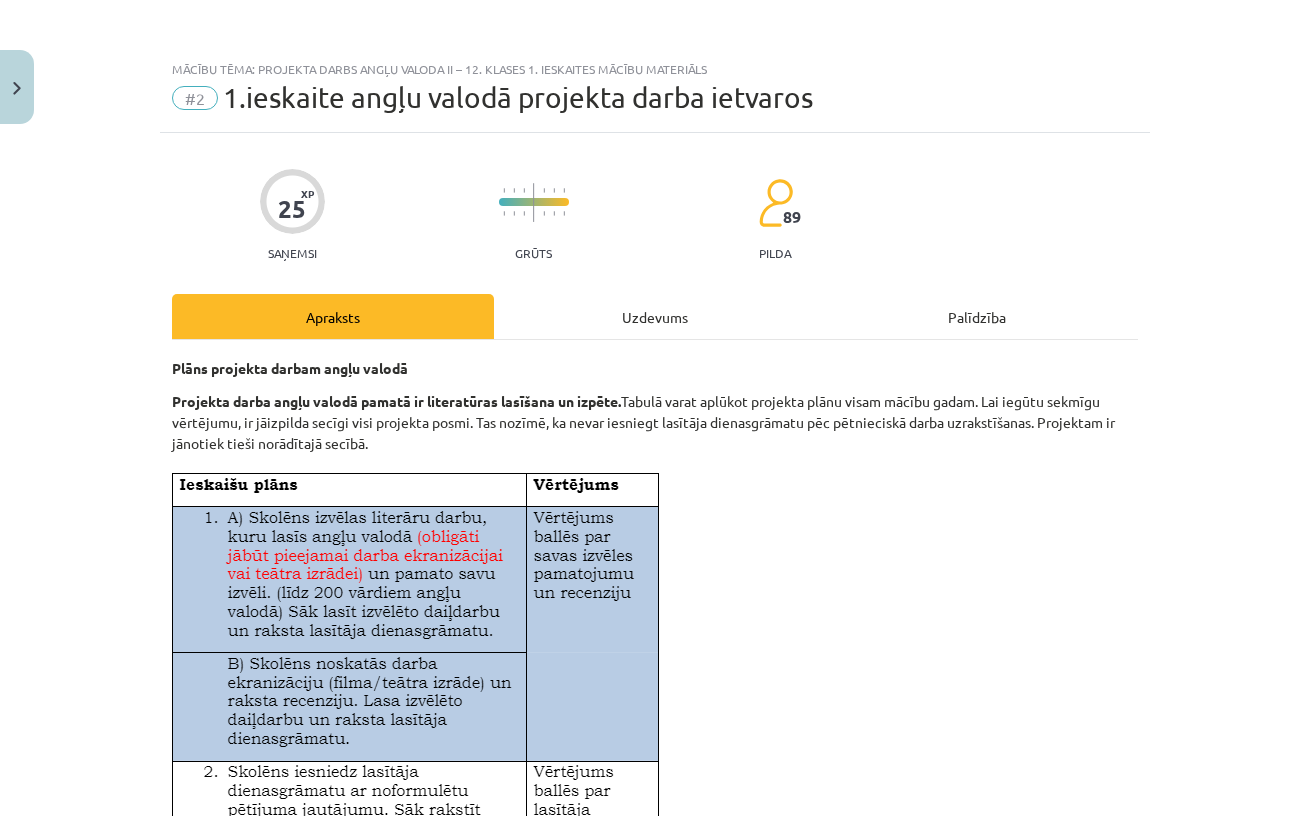 click on "Uzdevums" 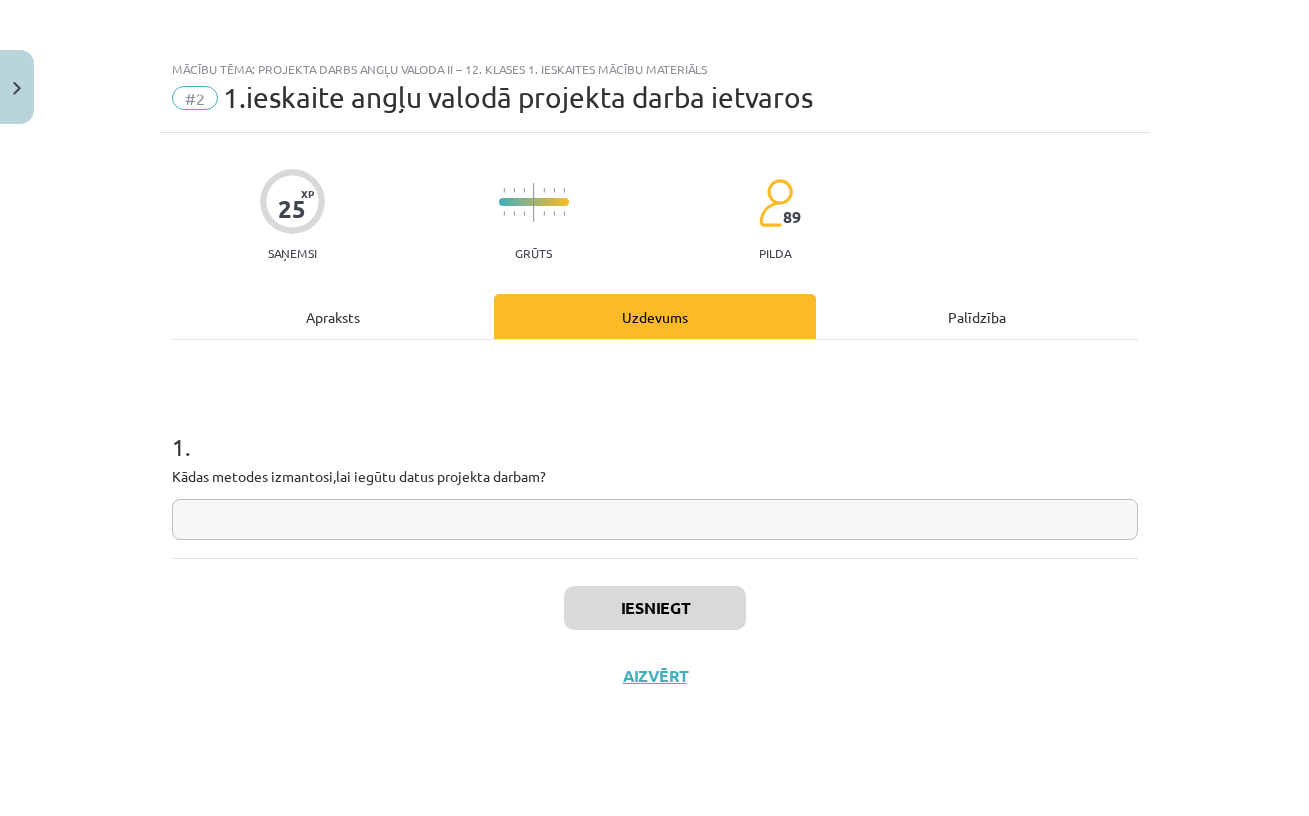click 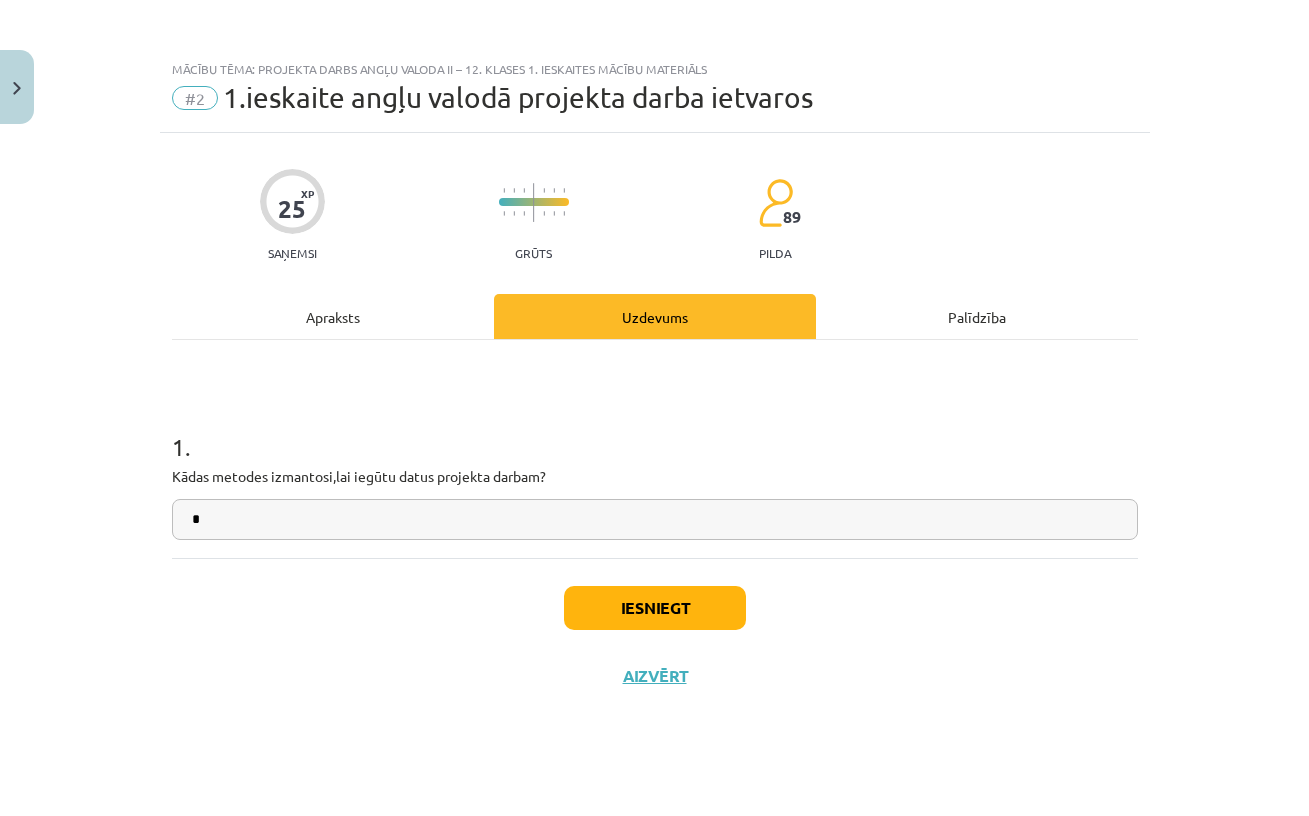 type on "*" 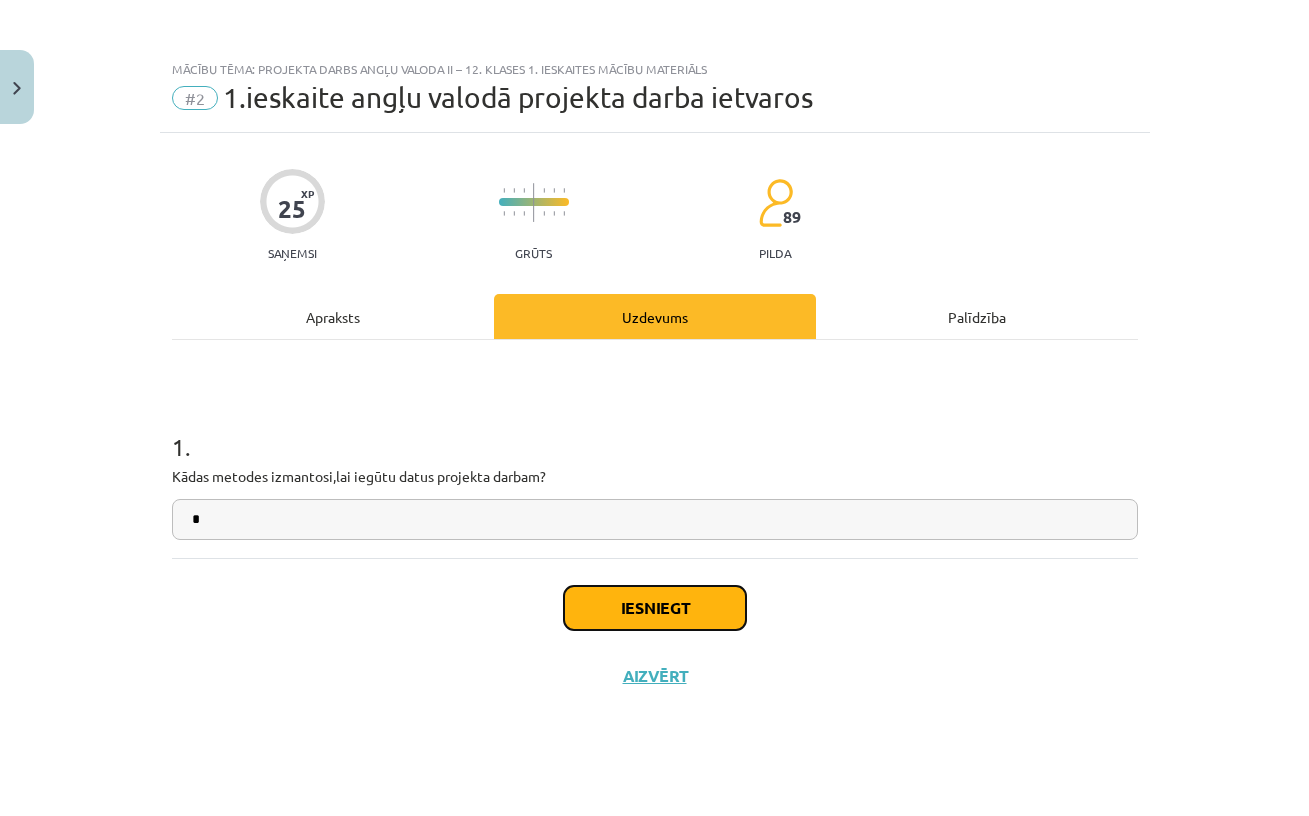 click on "Iesniegt" 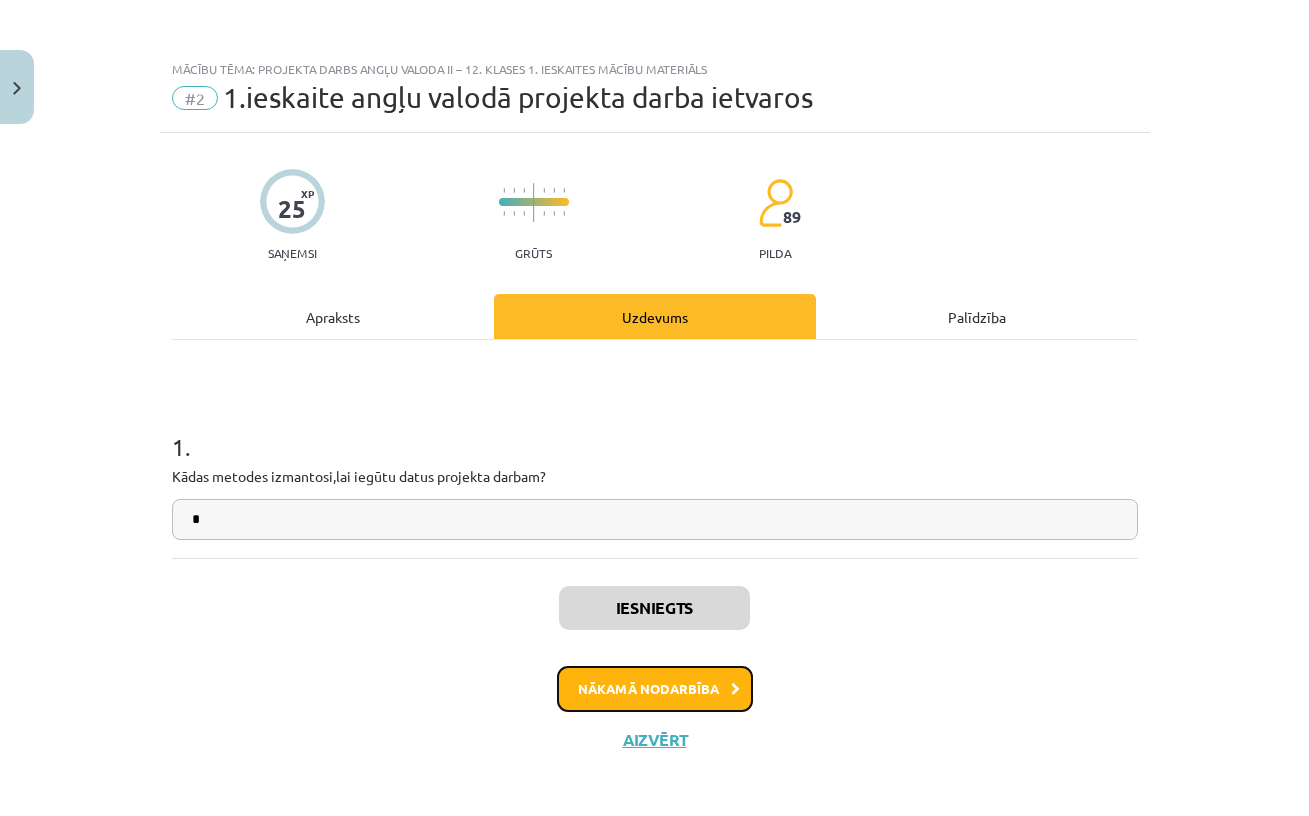 click on "Nākamā nodarbība" 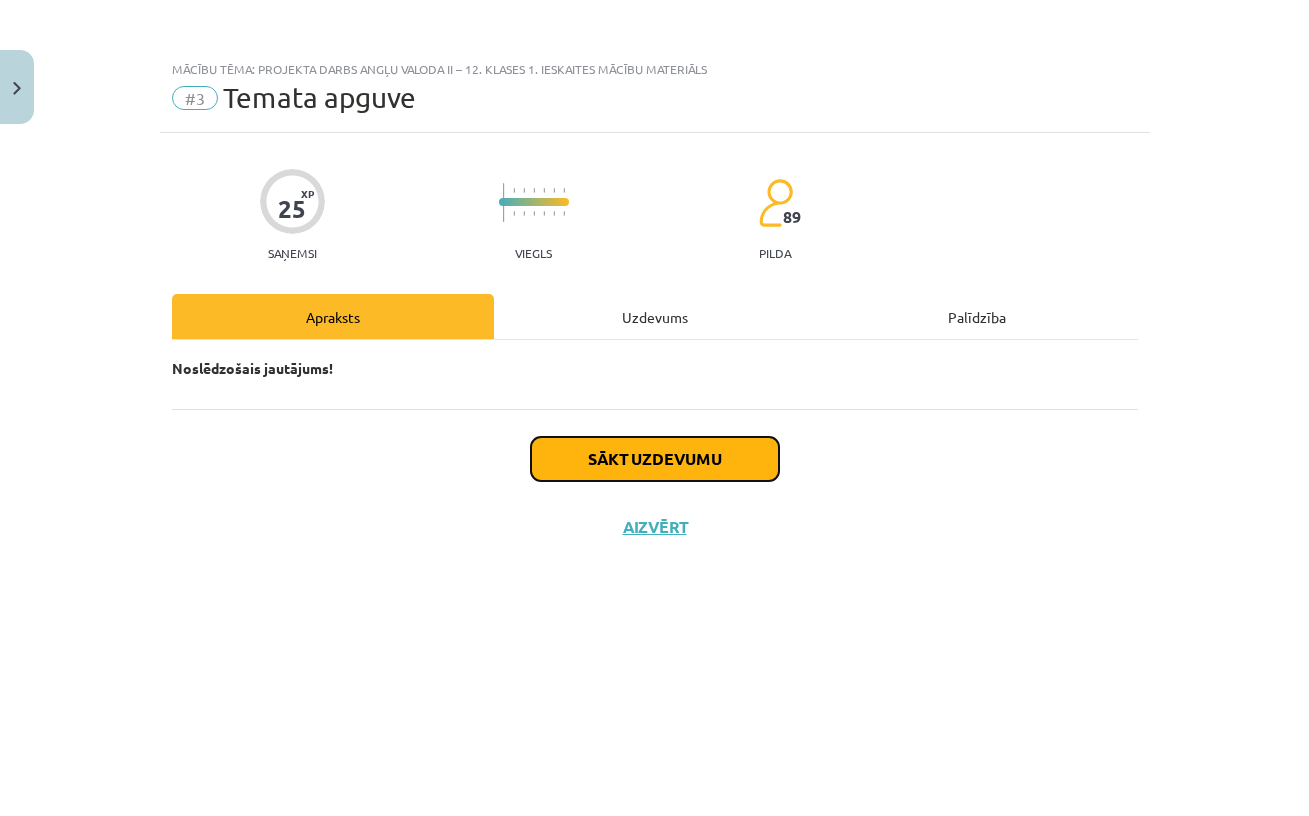 click on "Sākt uzdevumu" 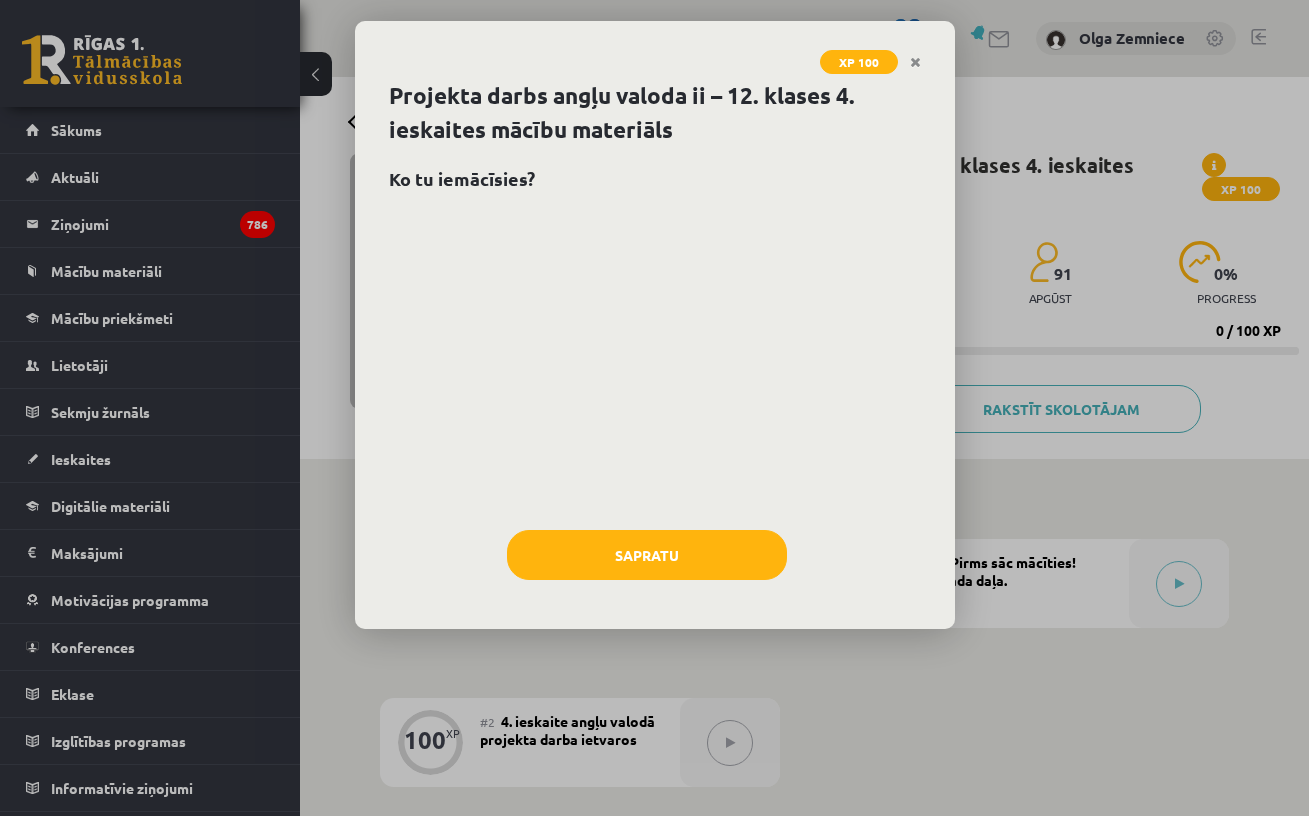 scroll, scrollTop: 0, scrollLeft: 0, axis: both 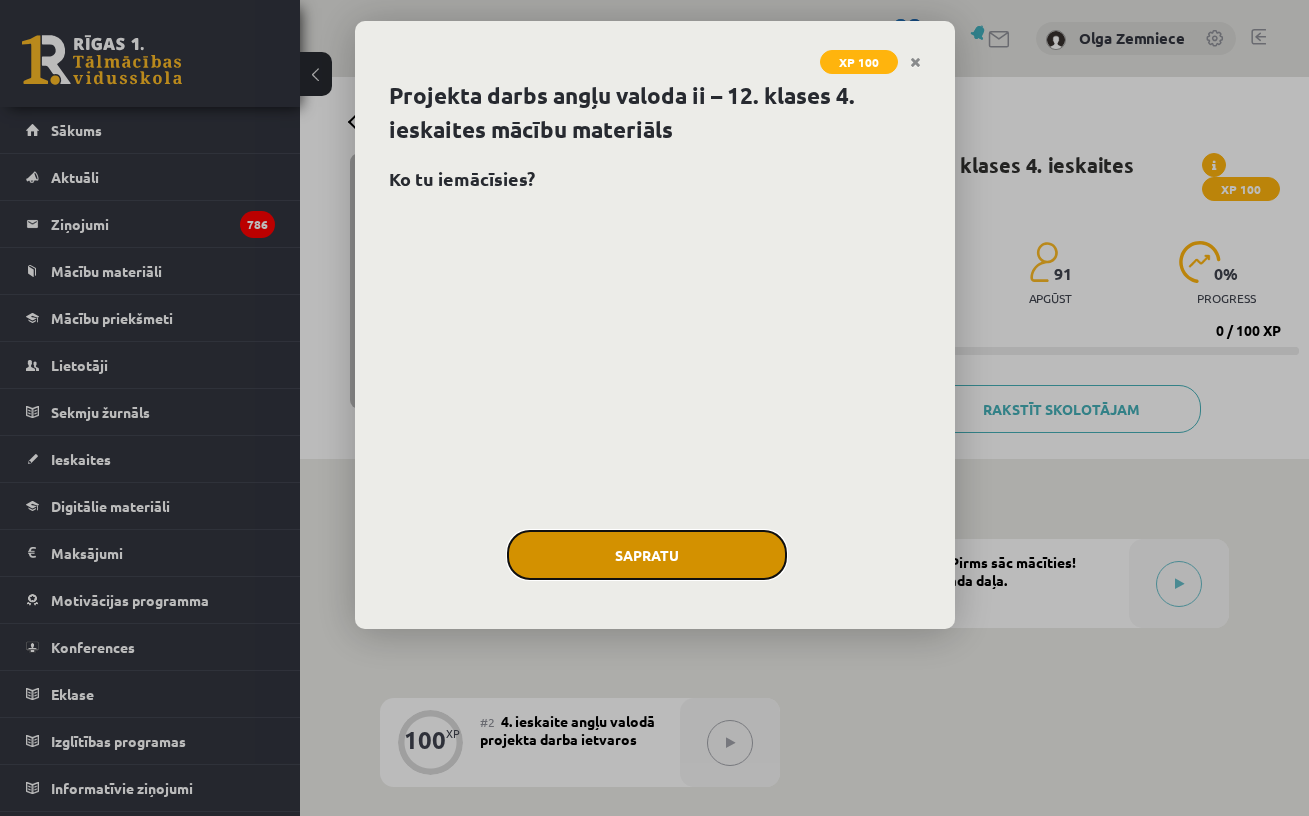 click on "Sapratu" 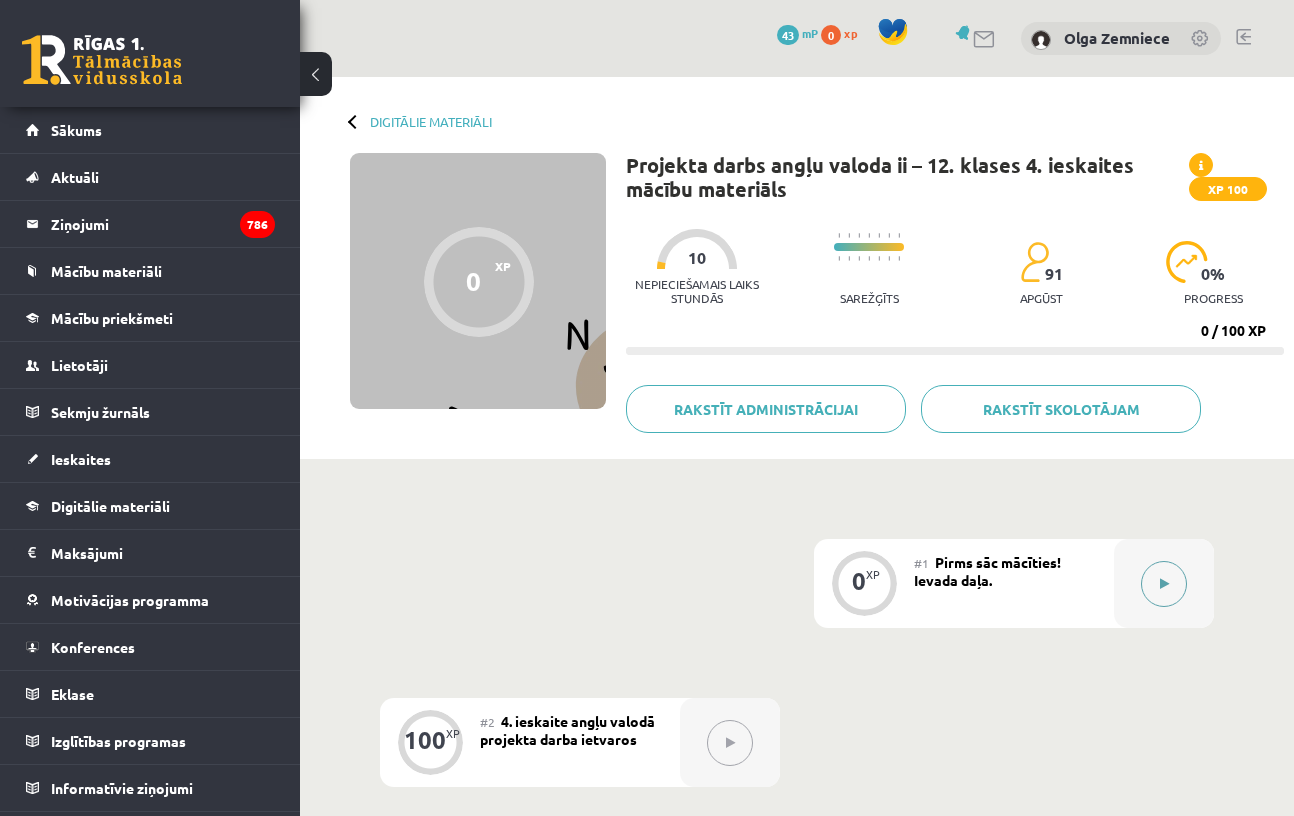 click 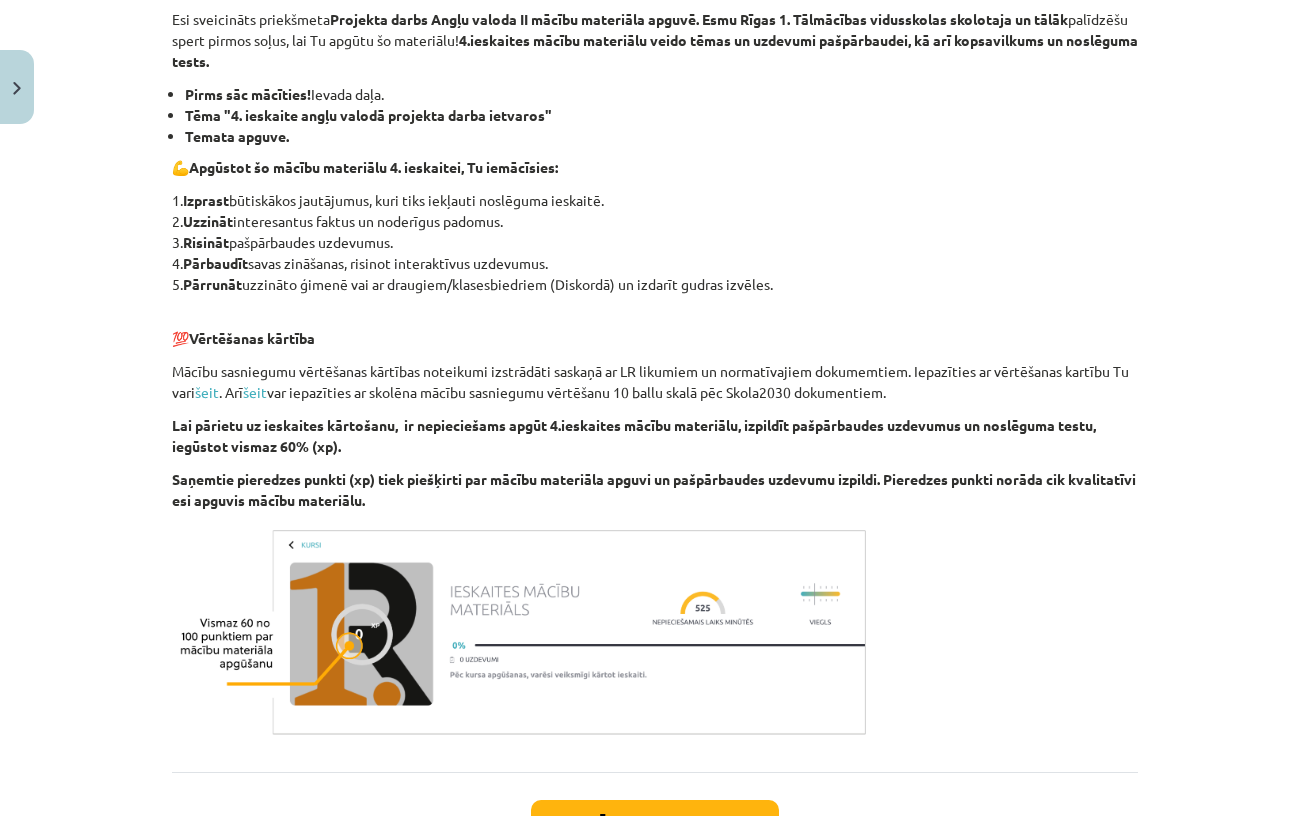 scroll, scrollTop: 507, scrollLeft: 0, axis: vertical 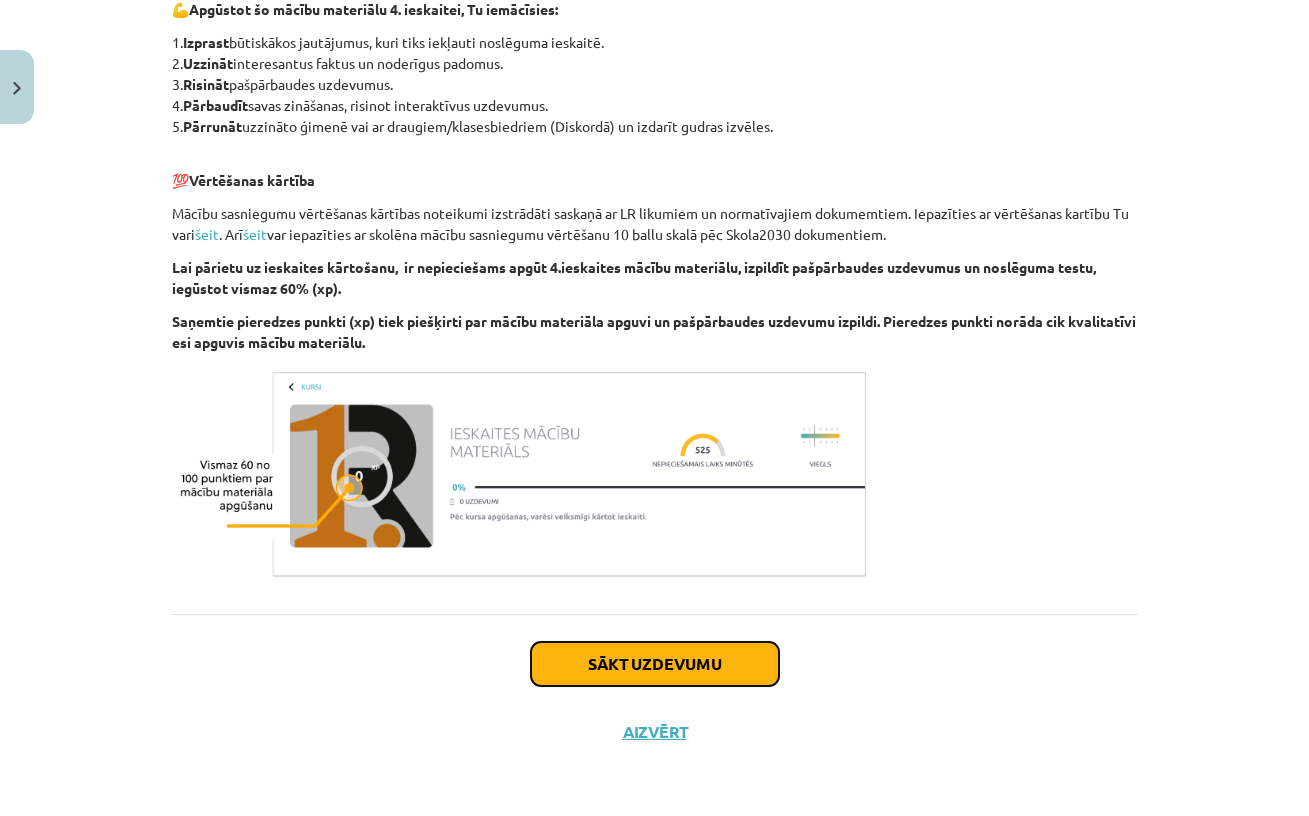 click on "Sākt uzdevumu" 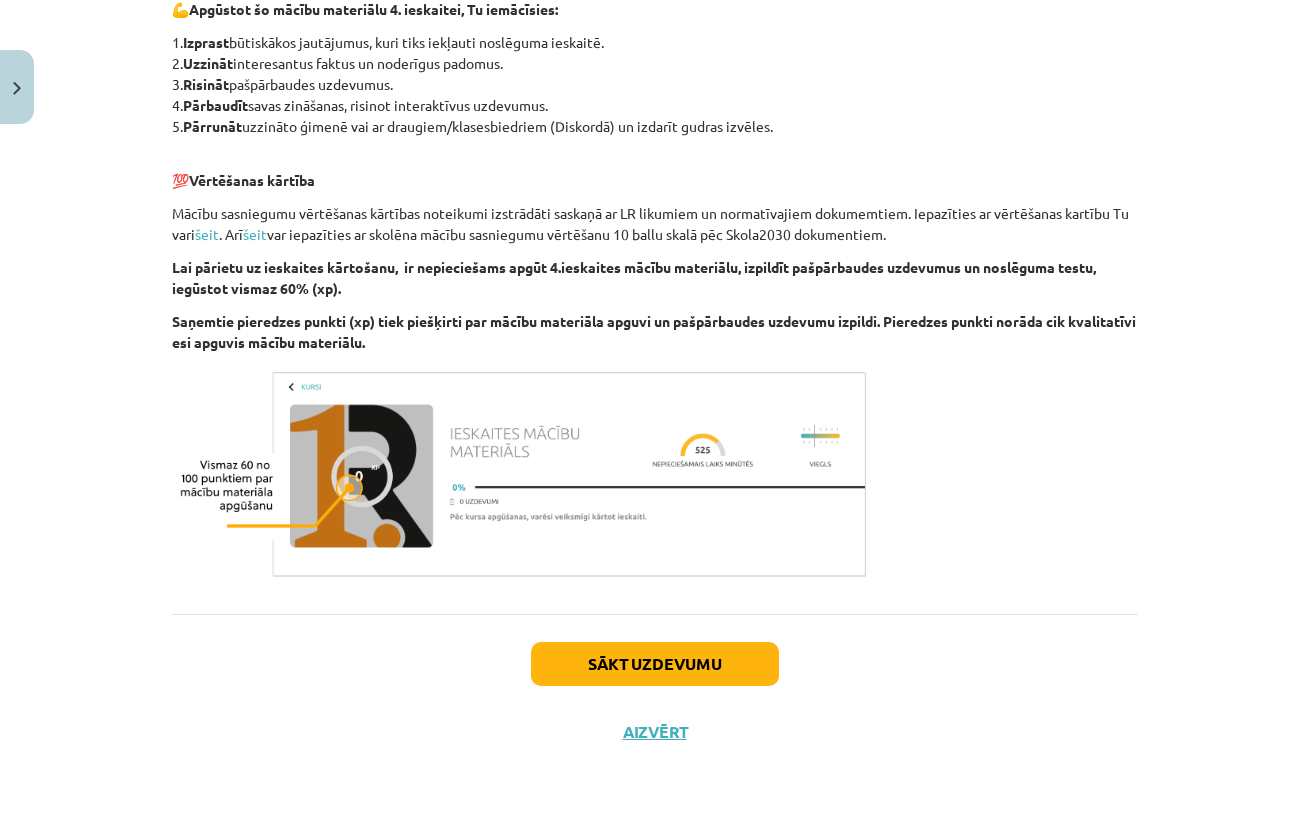 scroll, scrollTop: 0, scrollLeft: 0, axis: both 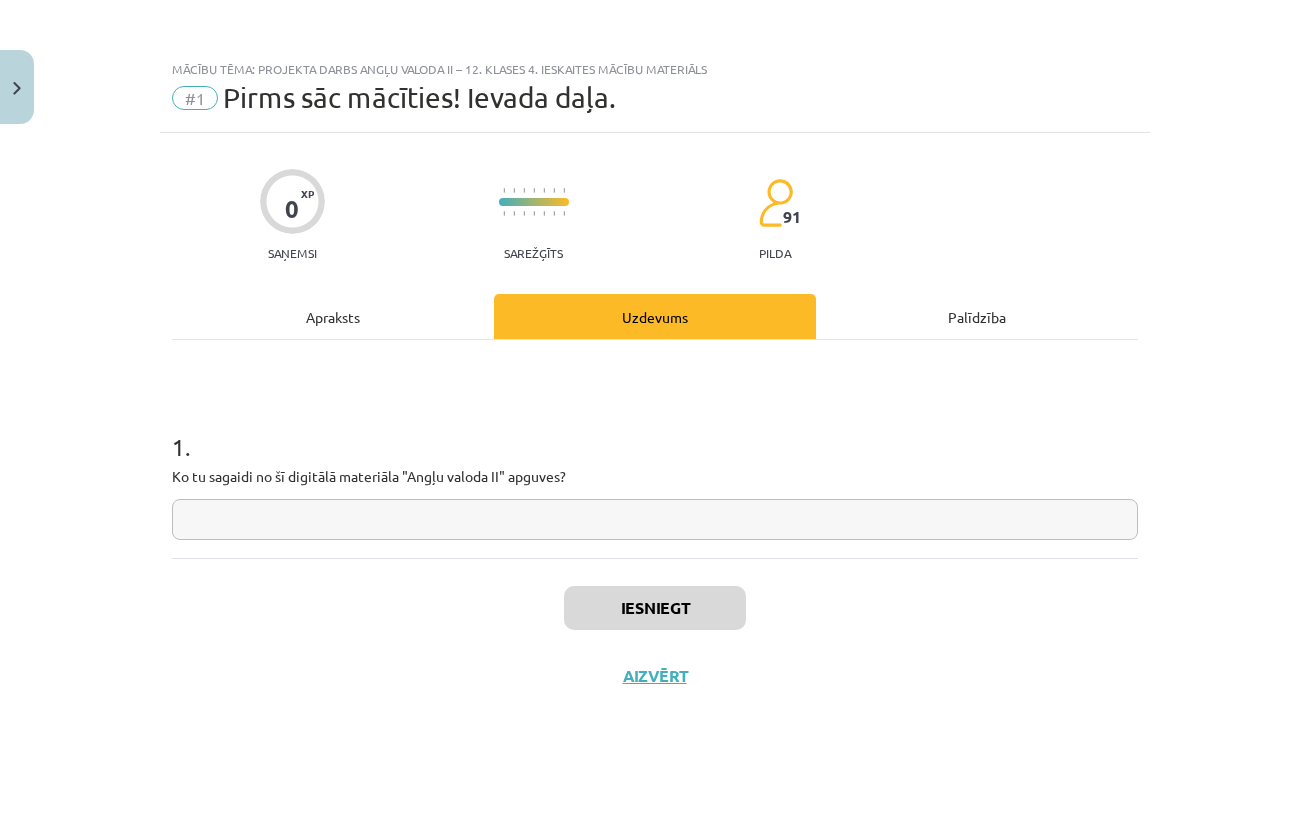 drag, startPoint x: 487, startPoint y: 509, endPoint x: 470, endPoint y: 507, distance: 17.117243 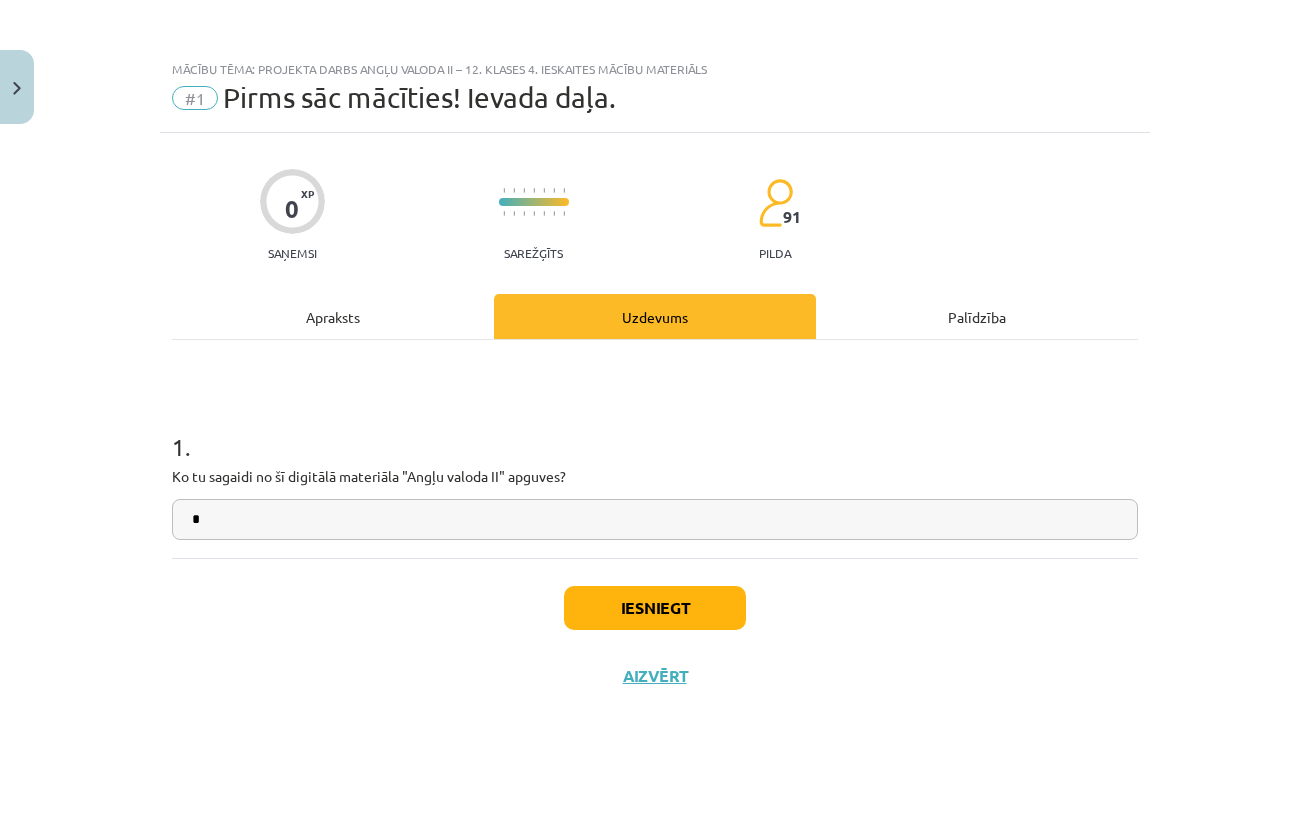 type on "*" 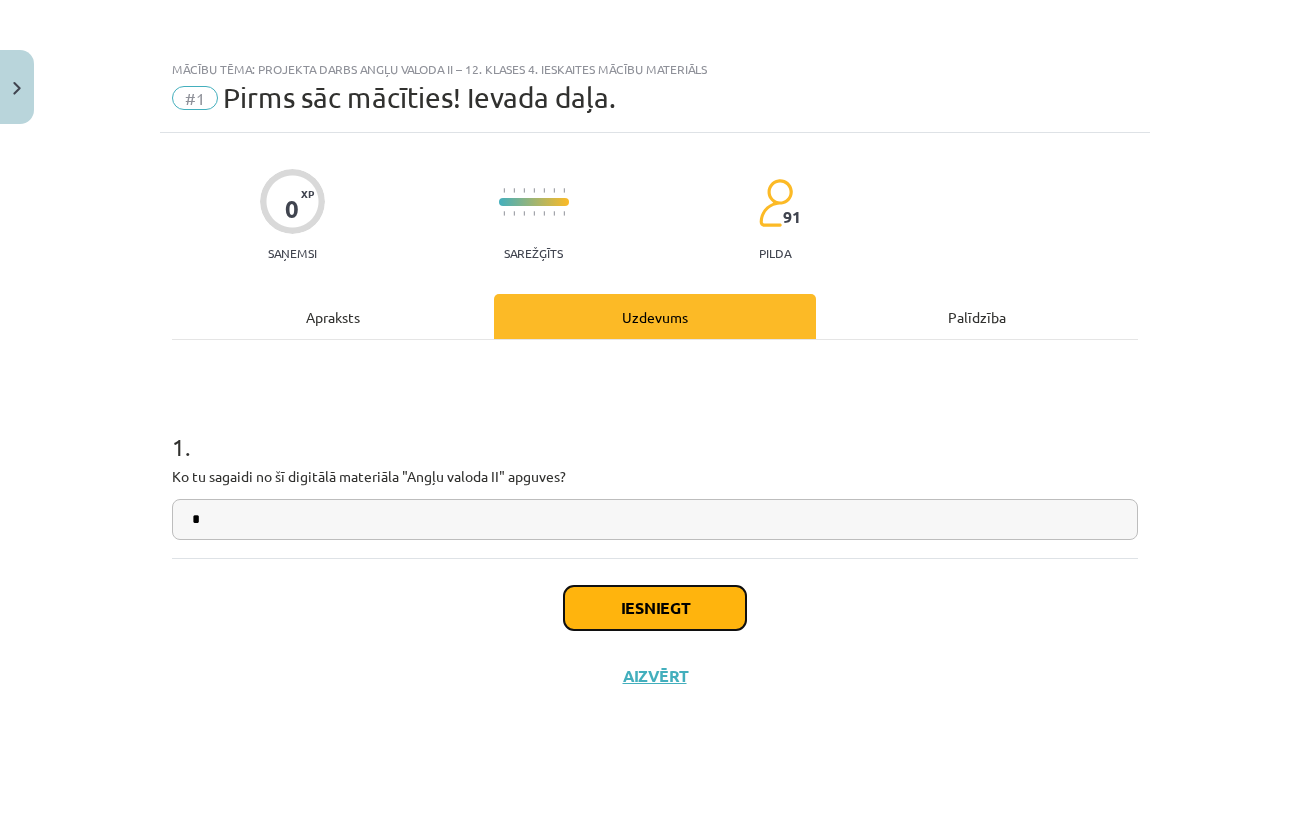 click on "Iesniegt" 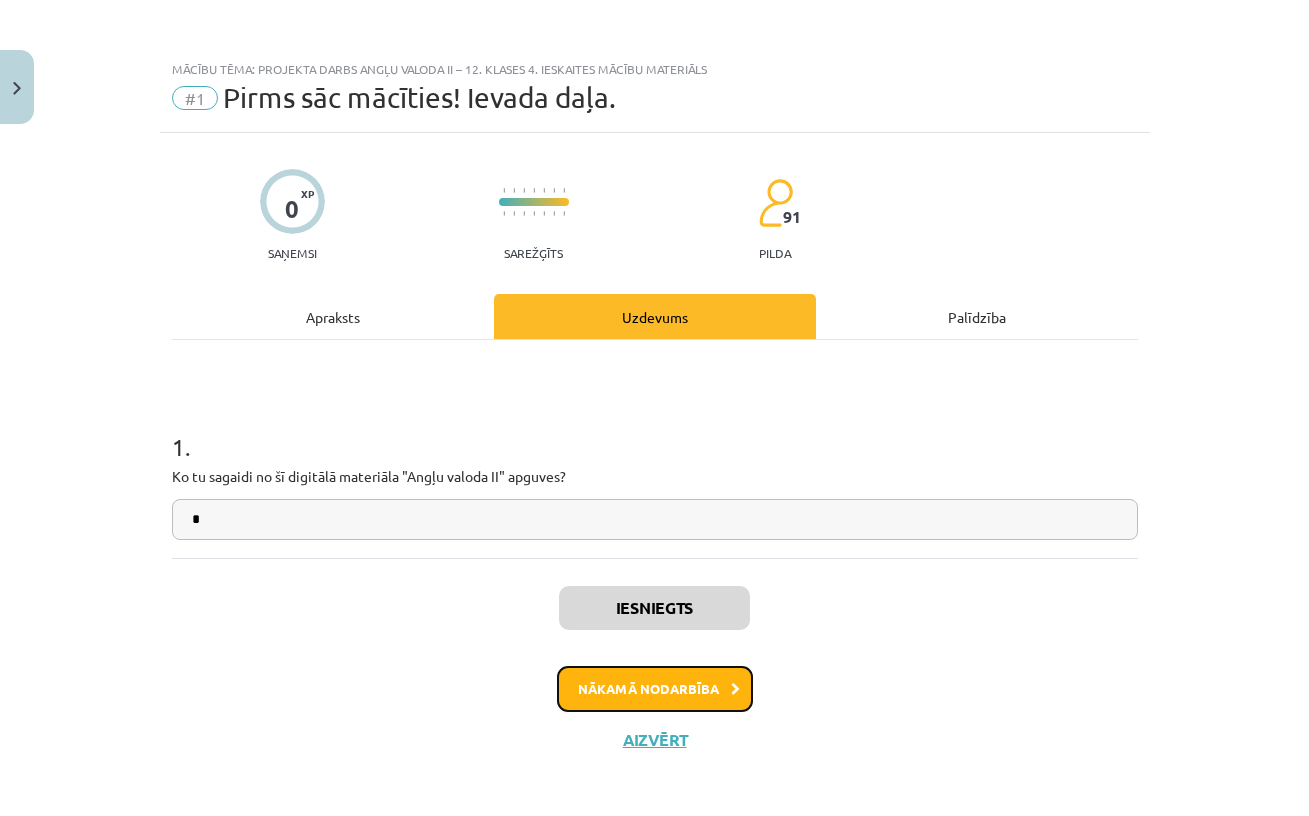 click on "Nākamā nodarbība" 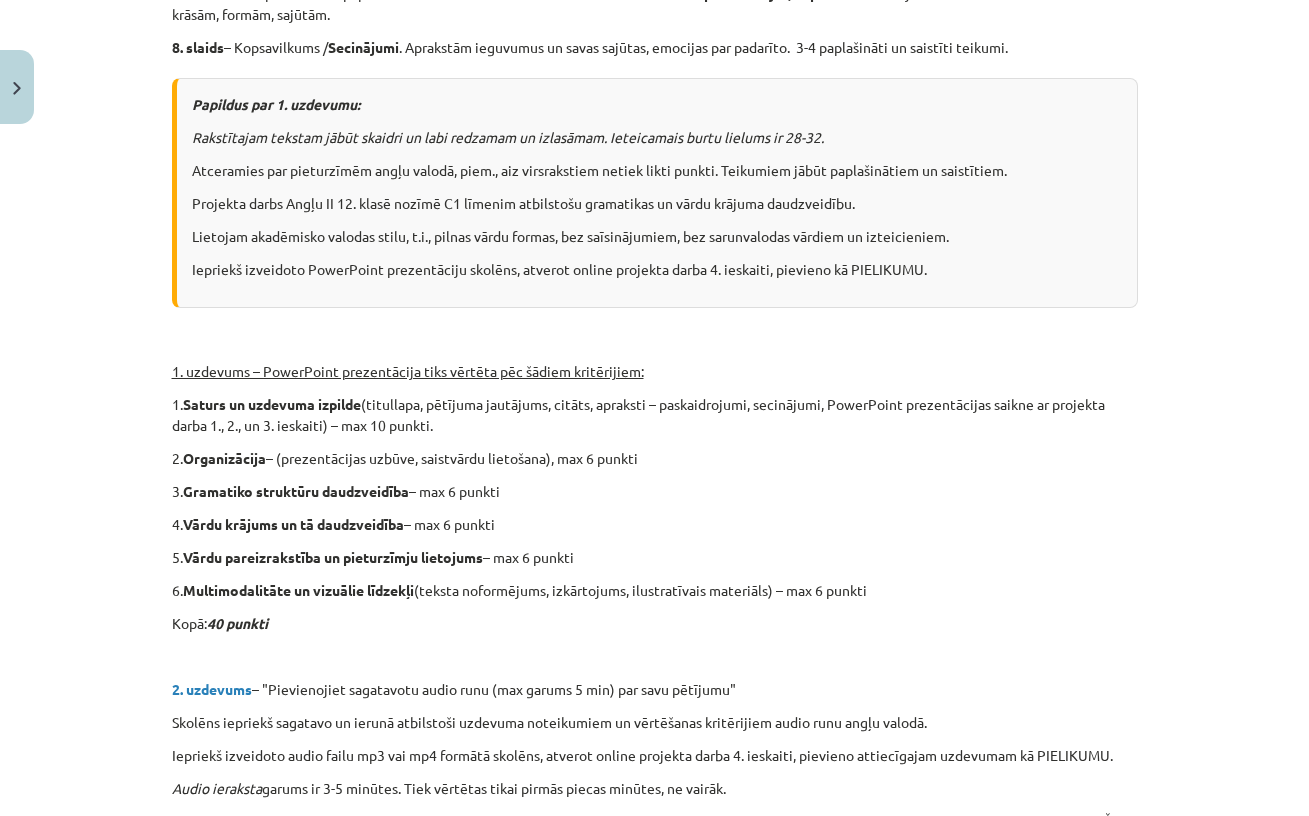 scroll, scrollTop: 1665, scrollLeft: 0, axis: vertical 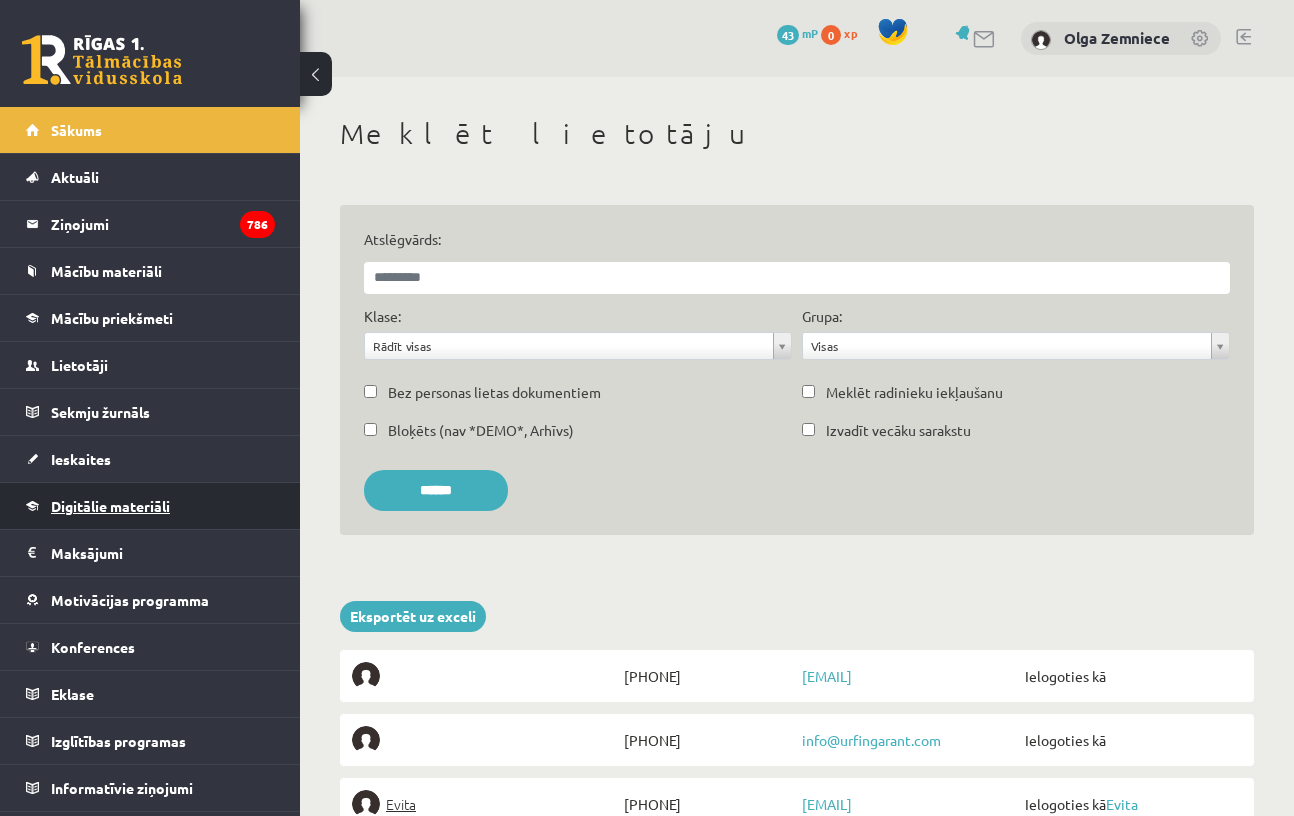 click on "Digitālie materiāli" at bounding box center (110, 506) 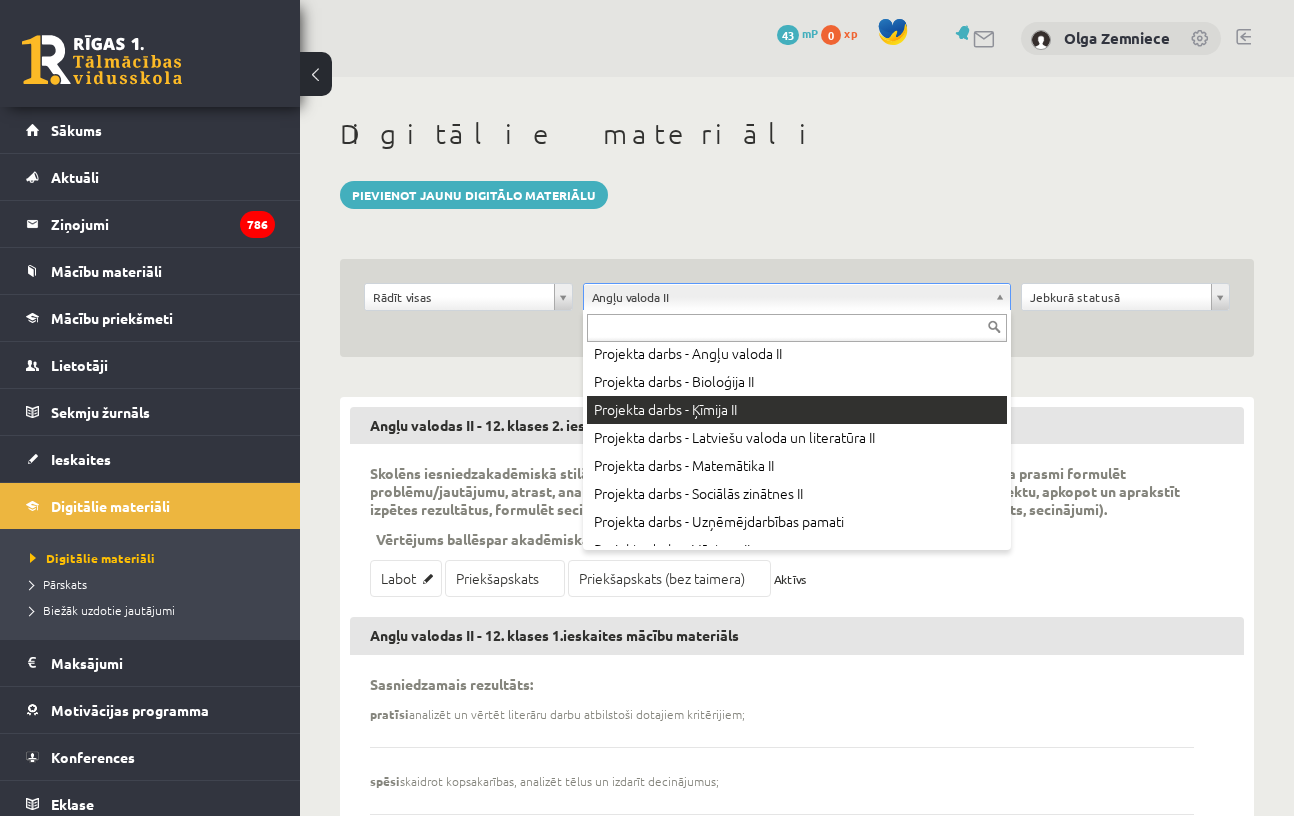 scroll, scrollTop: 784, scrollLeft: 0, axis: vertical 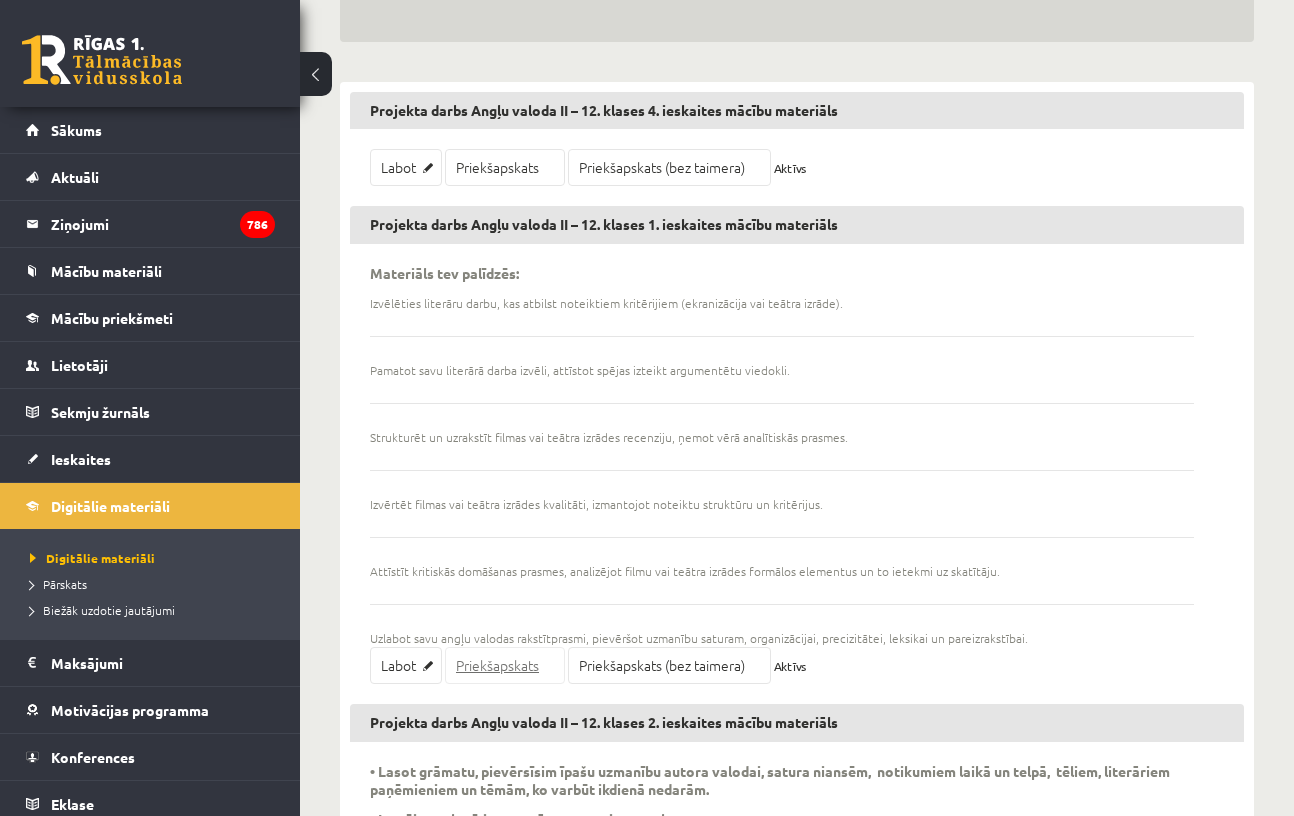 click on "Priekšapskats" at bounding box center [505, 665] 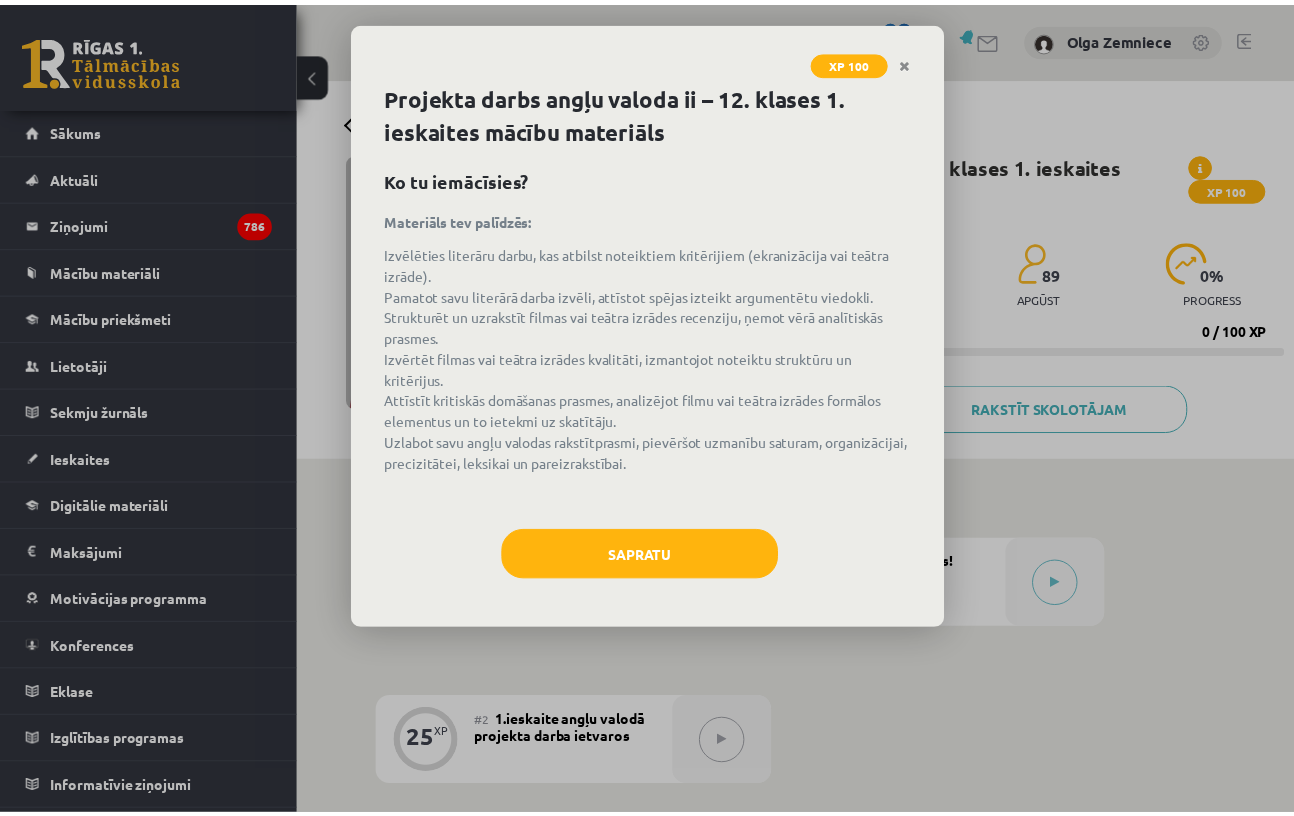 scroll, scrollTop: 0, scrollLeft: 0, axis: both 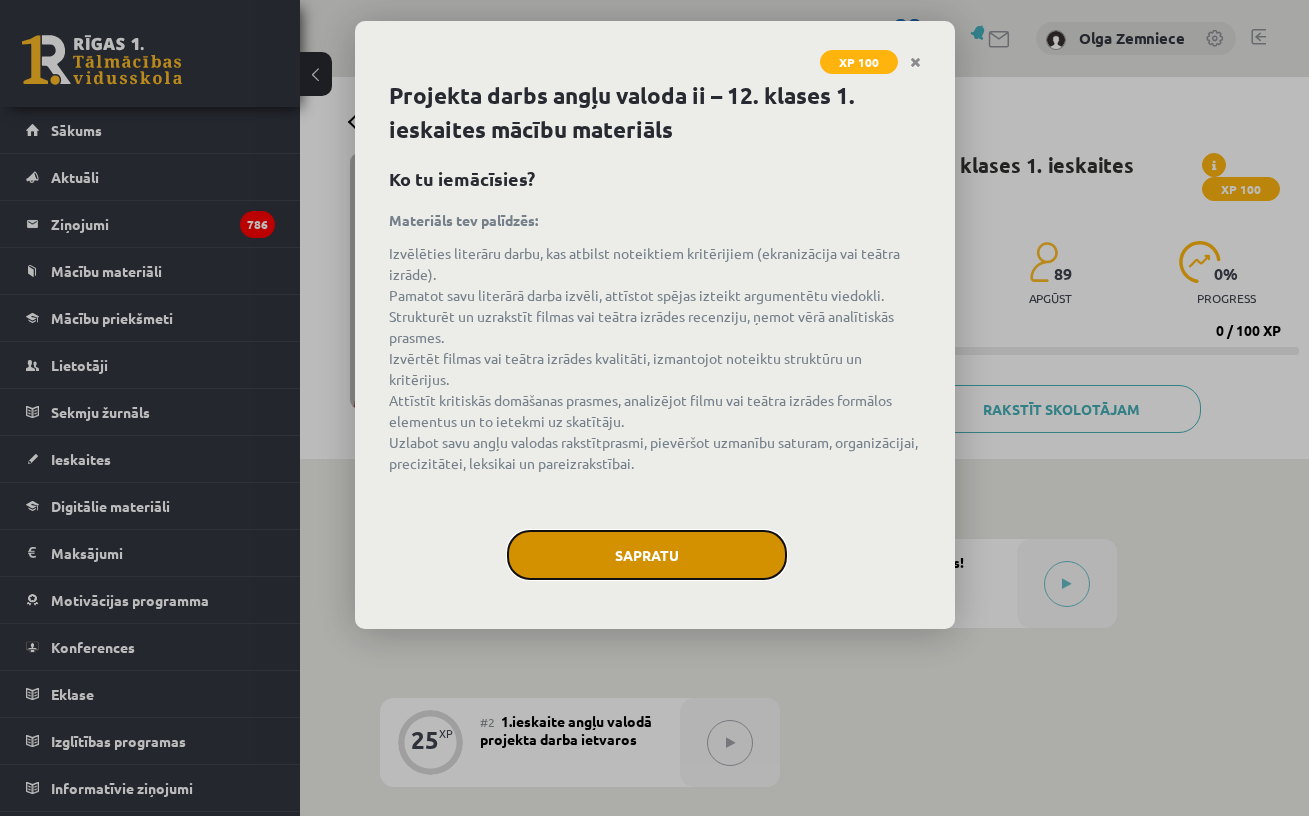 click on "Sapratu" 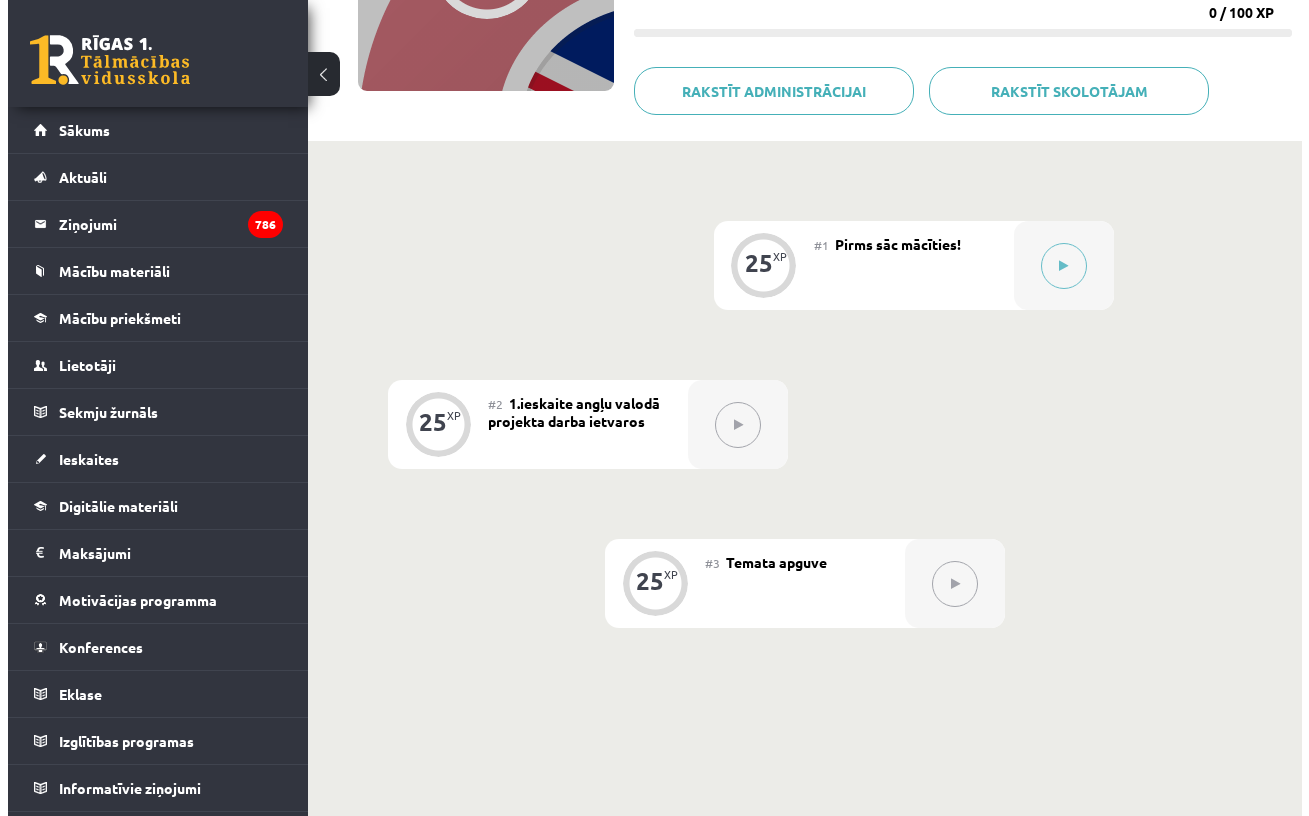 scroll, scrollTop: 323, scrollLeft: 0, axis: vertical 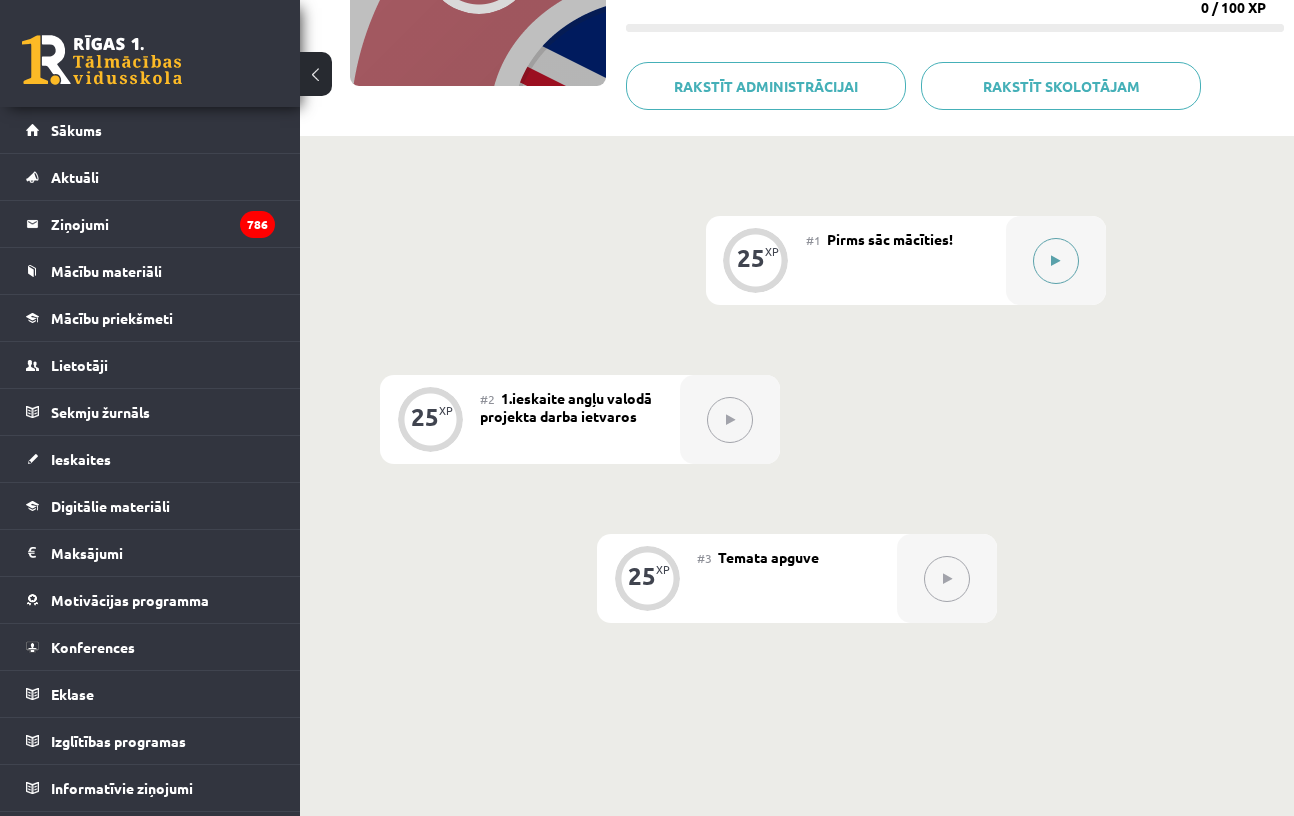 click 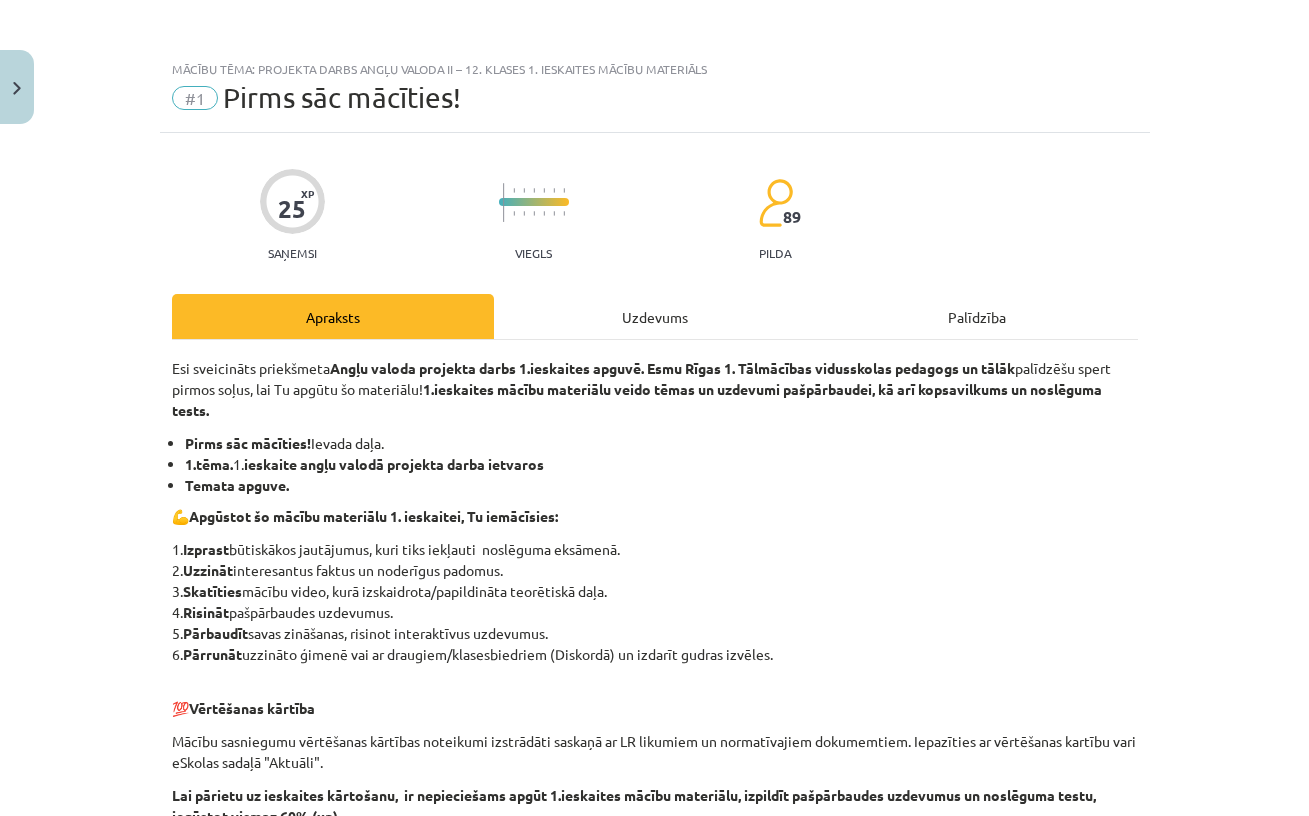 click on "Uzdevums" 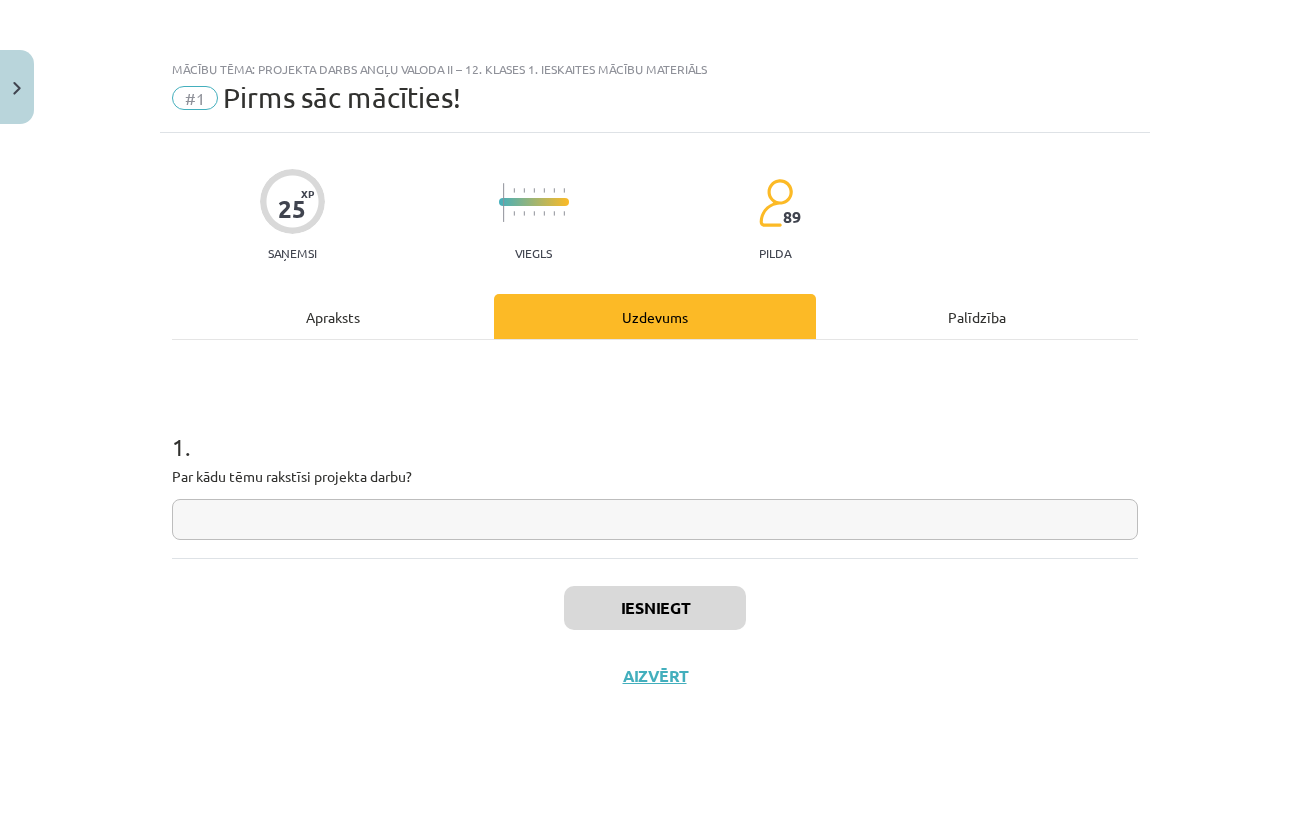 click 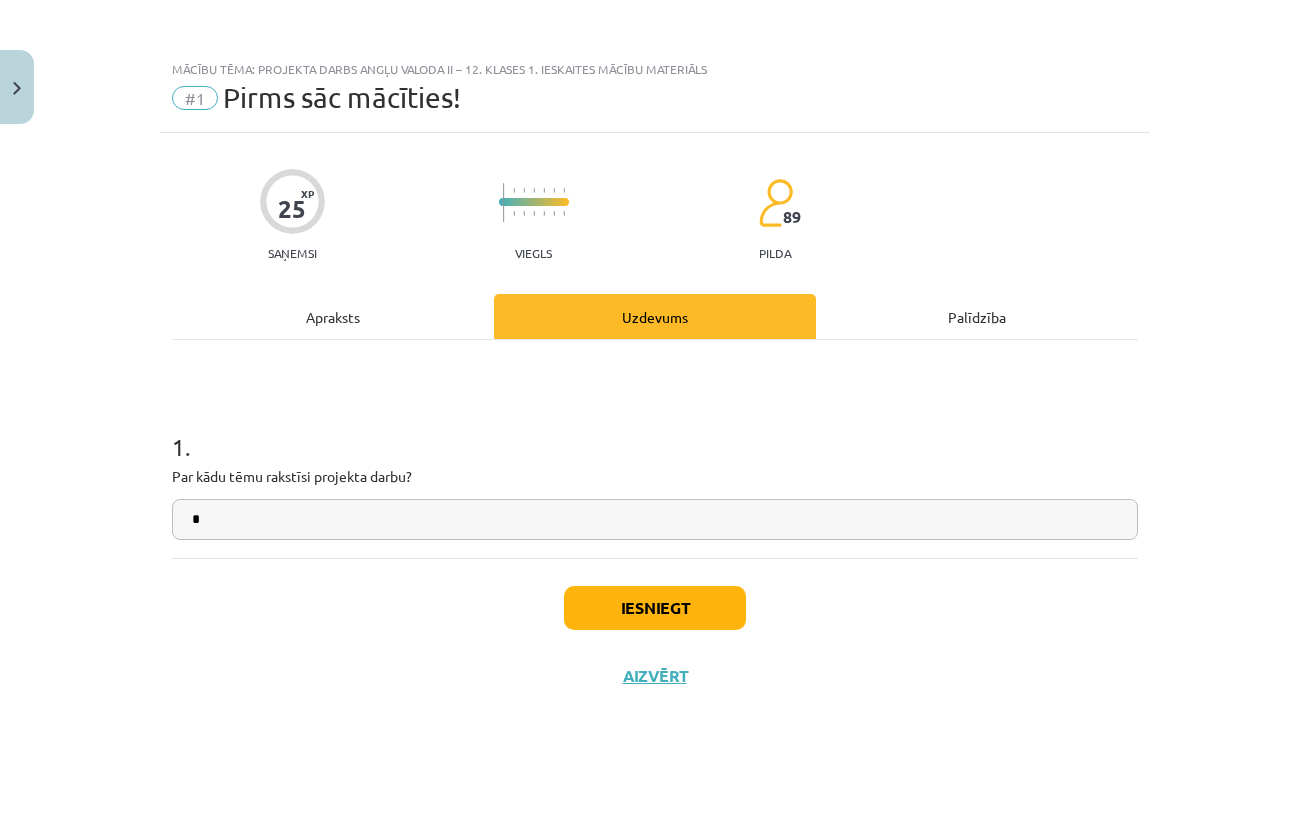 type on "*" 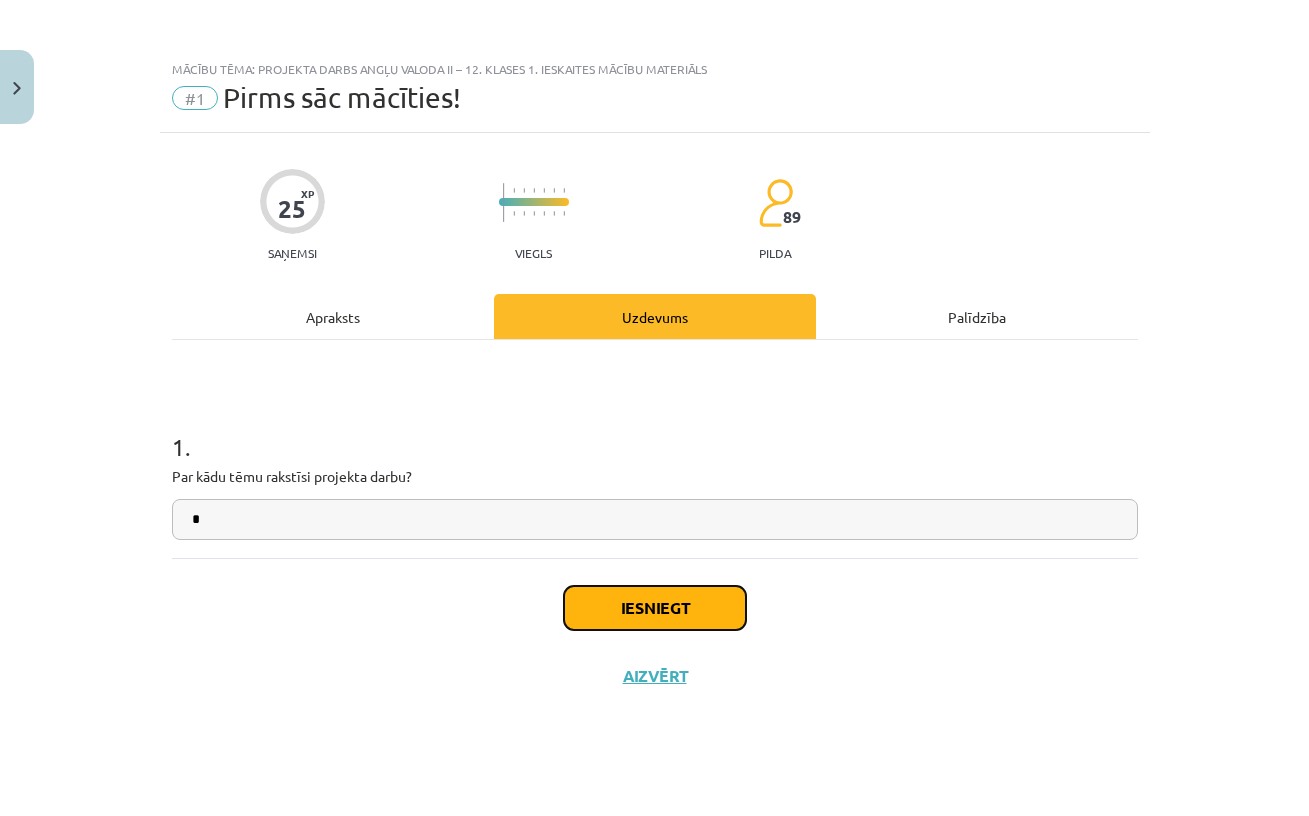 click on "Iesniegt" 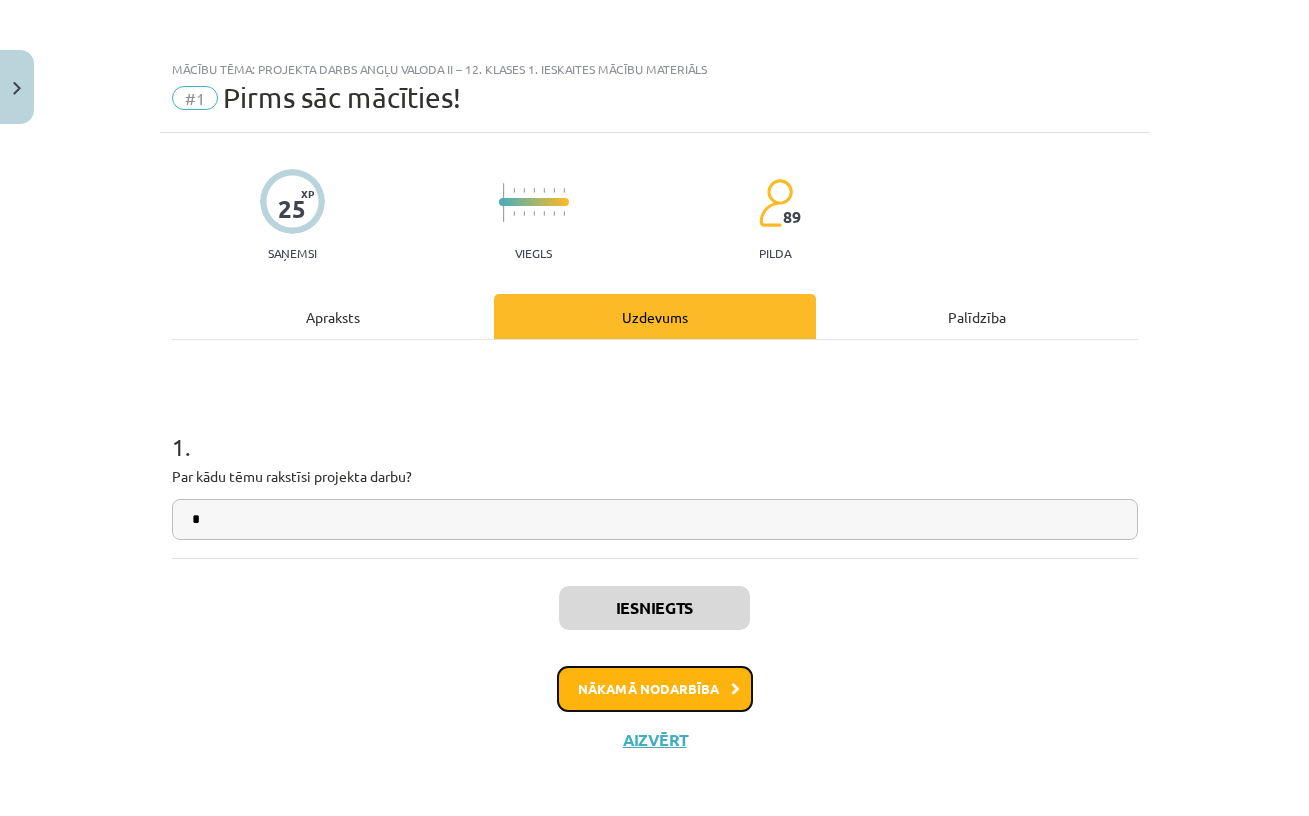 click on "Nākamā nodarbība" 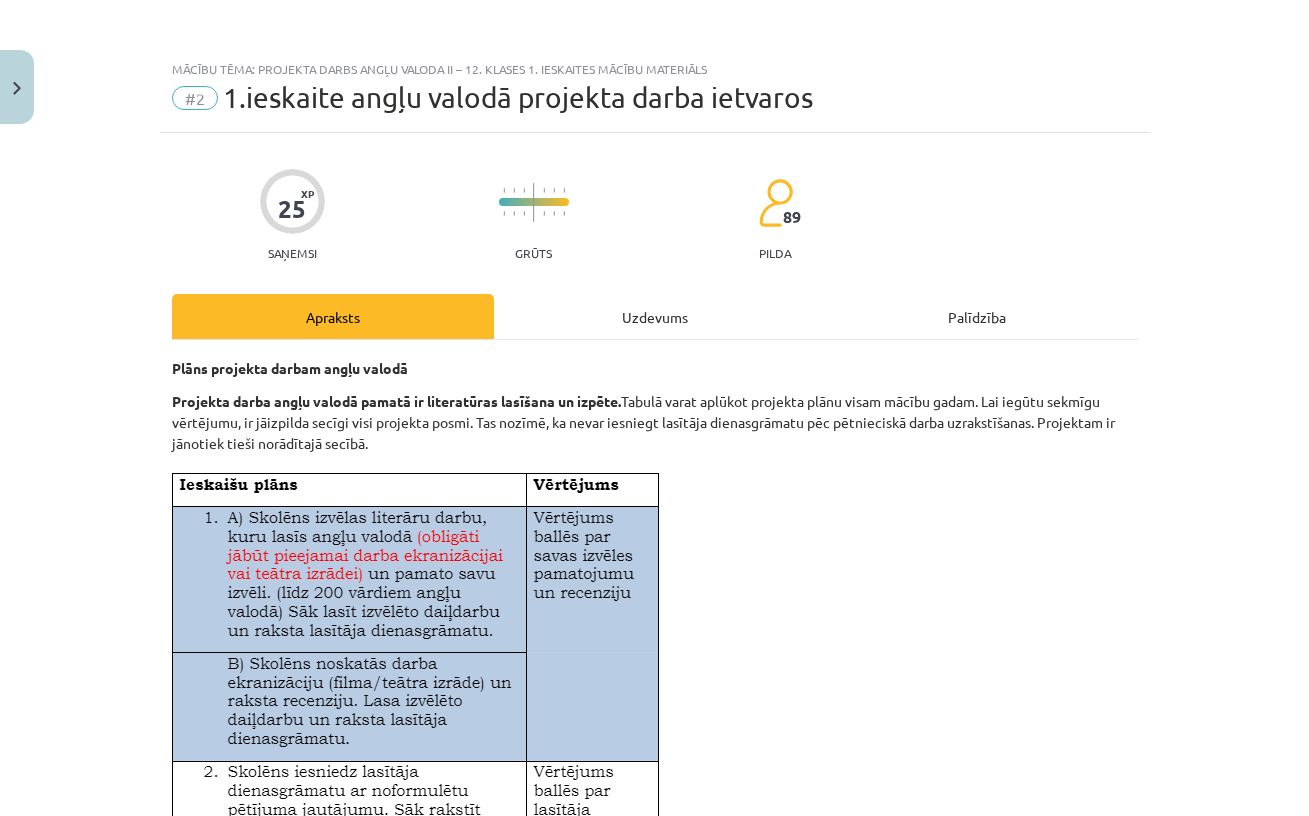 scroll, scrollTop: 8, scrollLeft: 0, axis: vertical 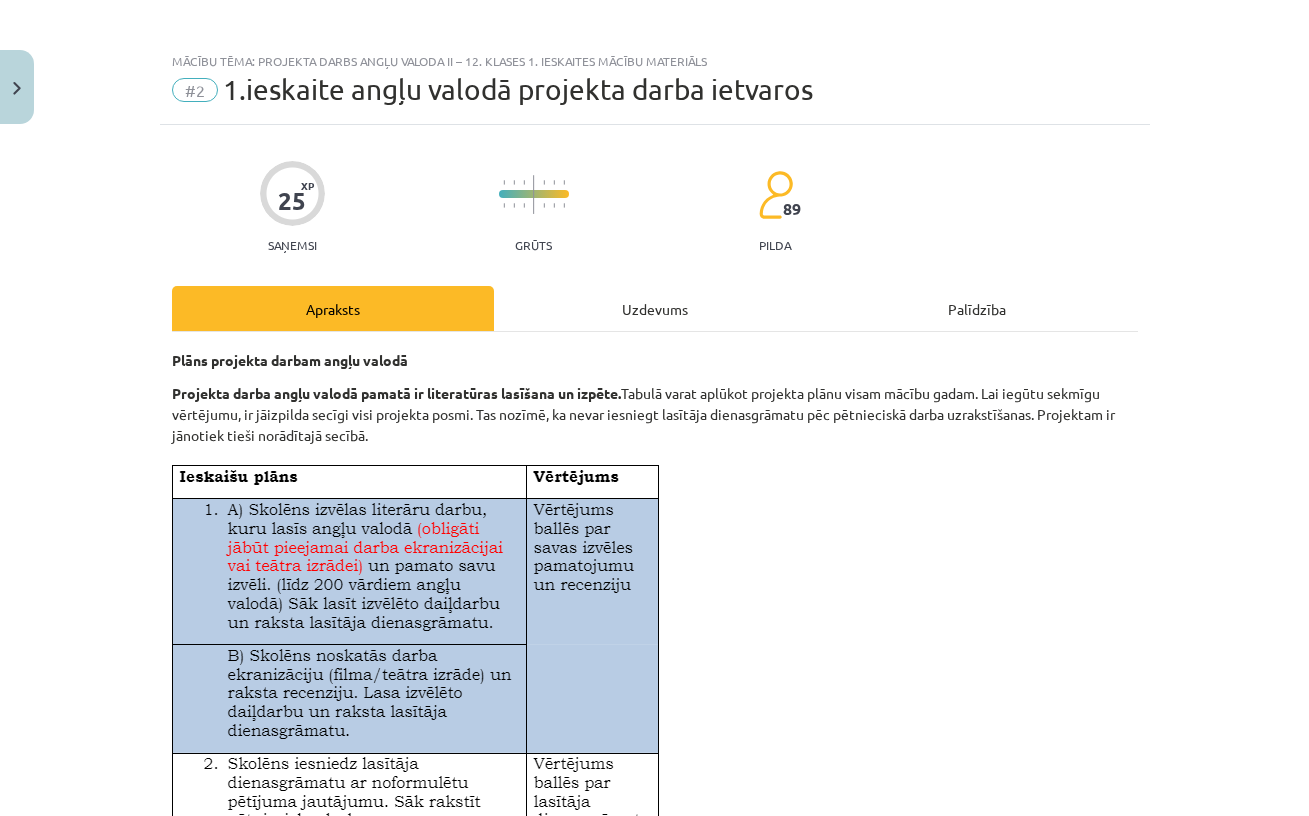 click 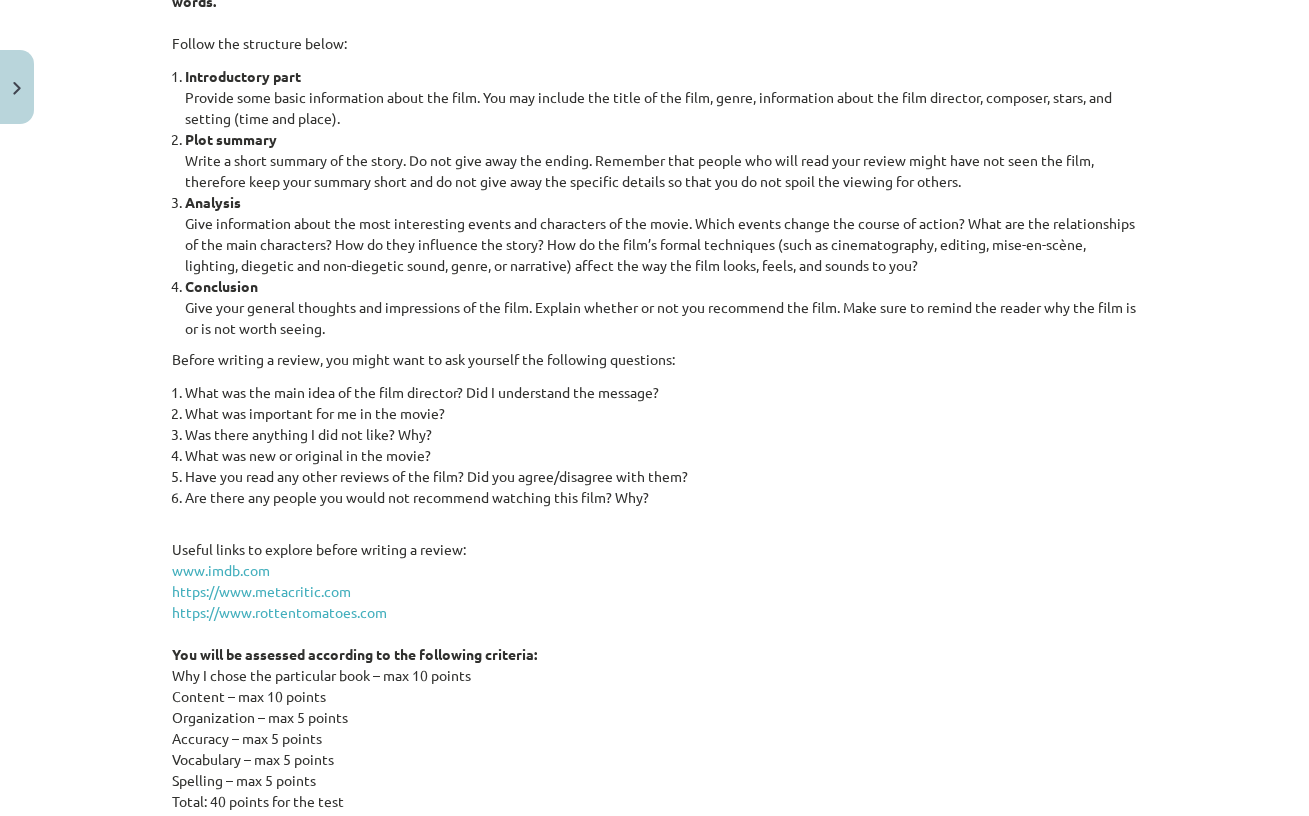 scroll, scrollTop: 2498, scrollLeft: 0, axis: vertical 